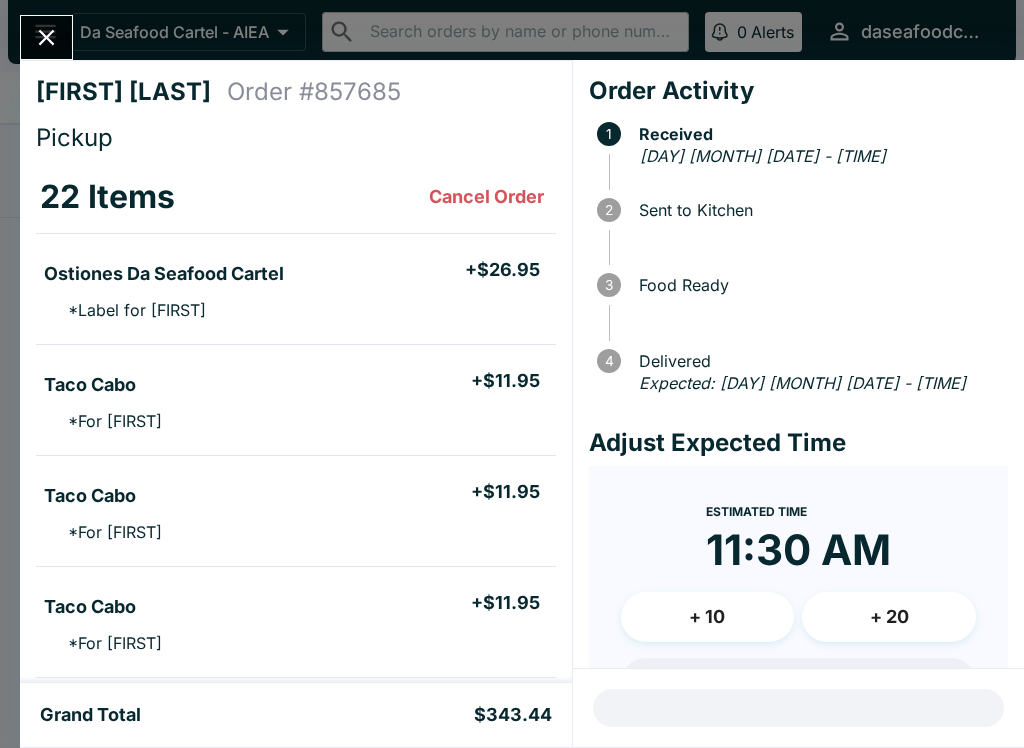 scroll, scrollTop: 0, scrollLeft: 0, axis: both 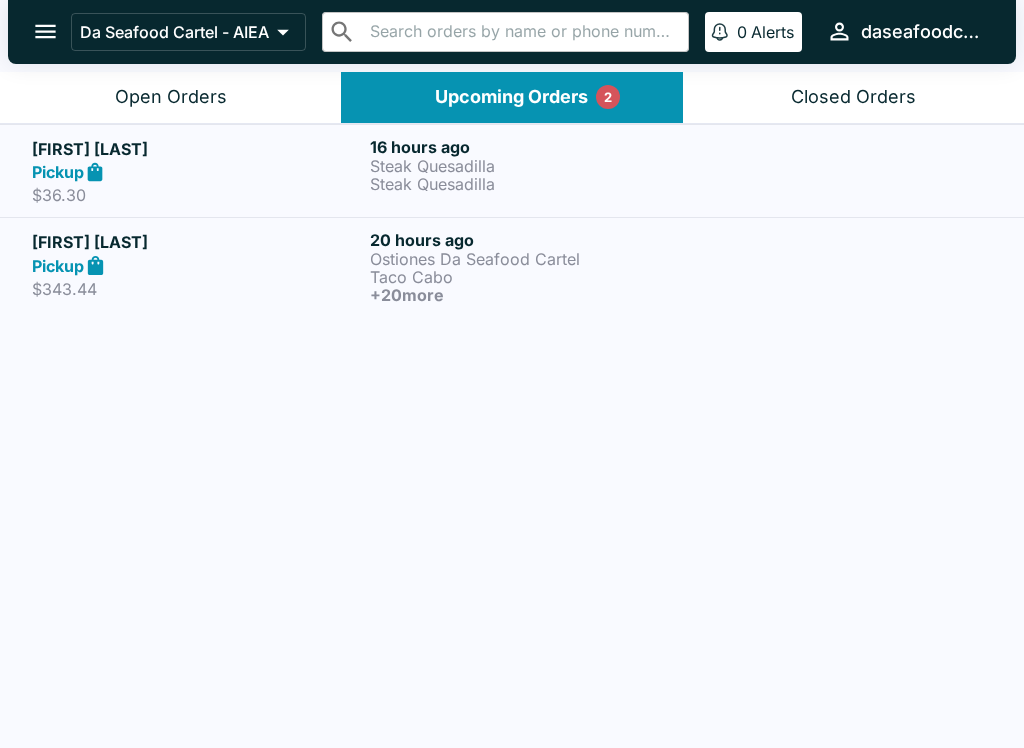 click on "$36.30" at bounding box center (197, 195) 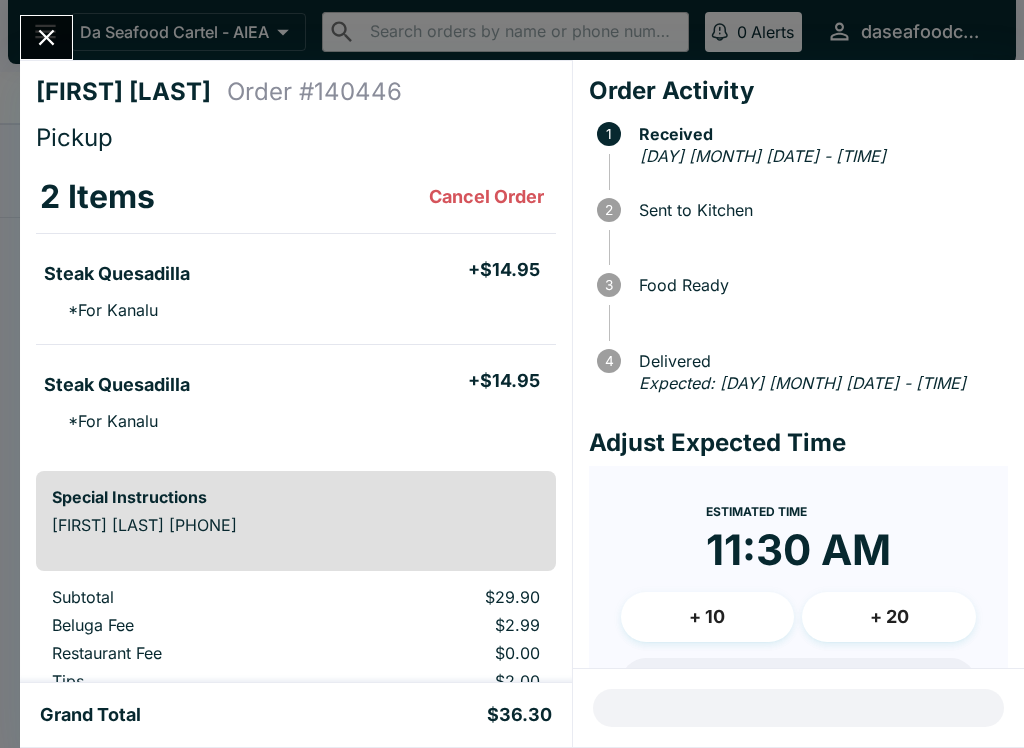 click 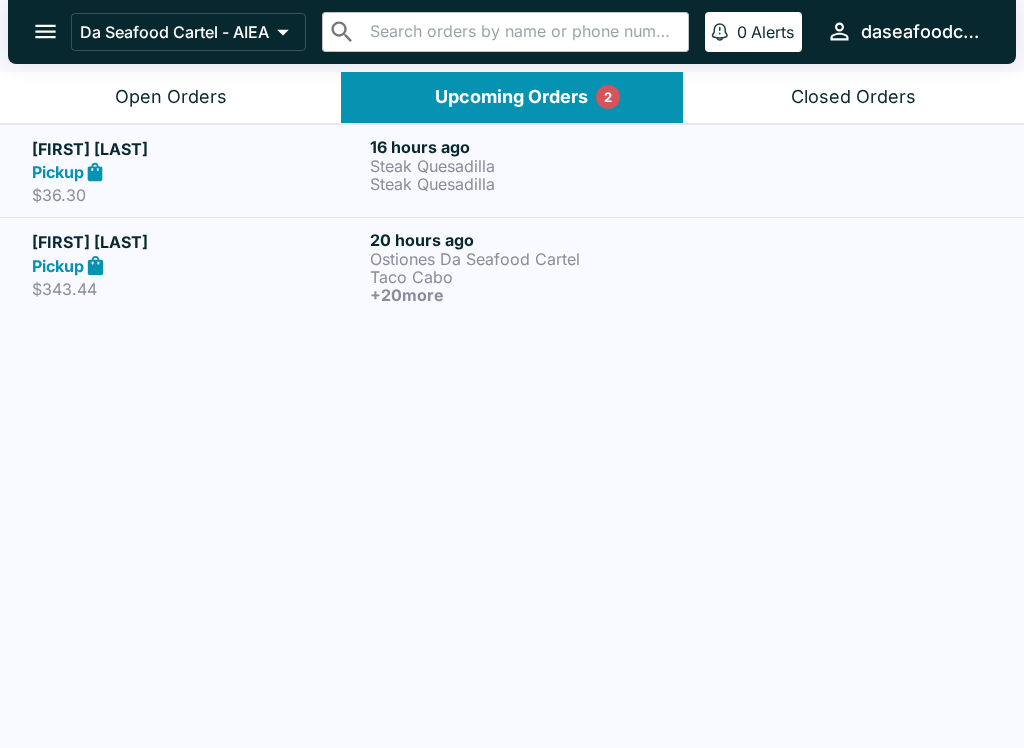 click on "Pickup" at bounding box center (197, 172) 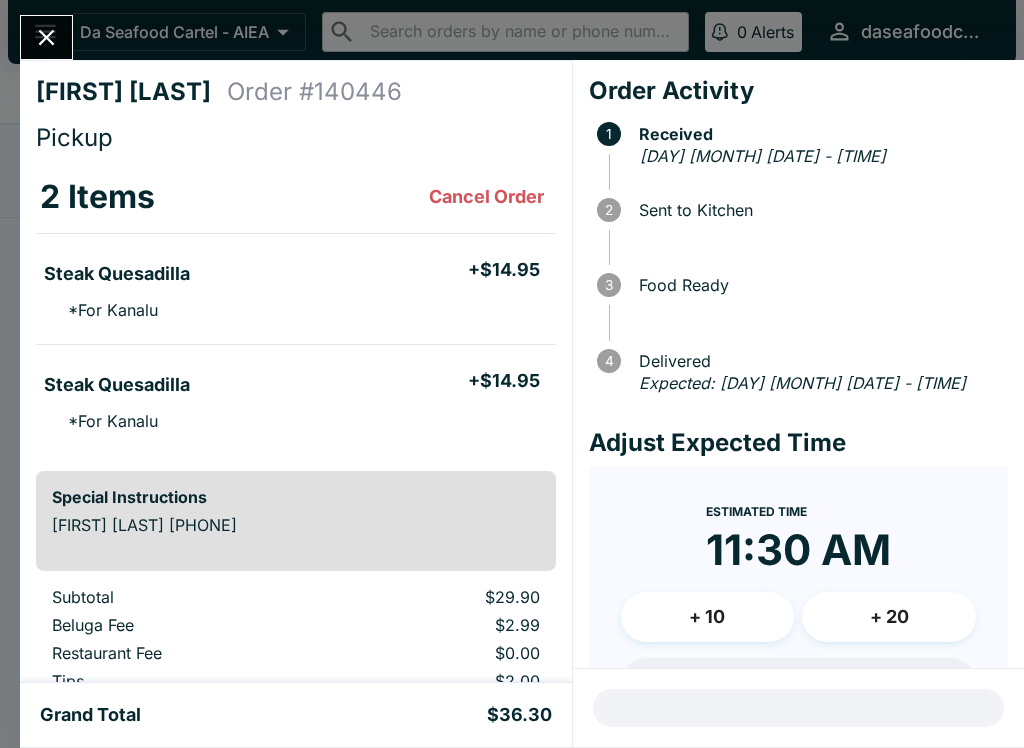 click 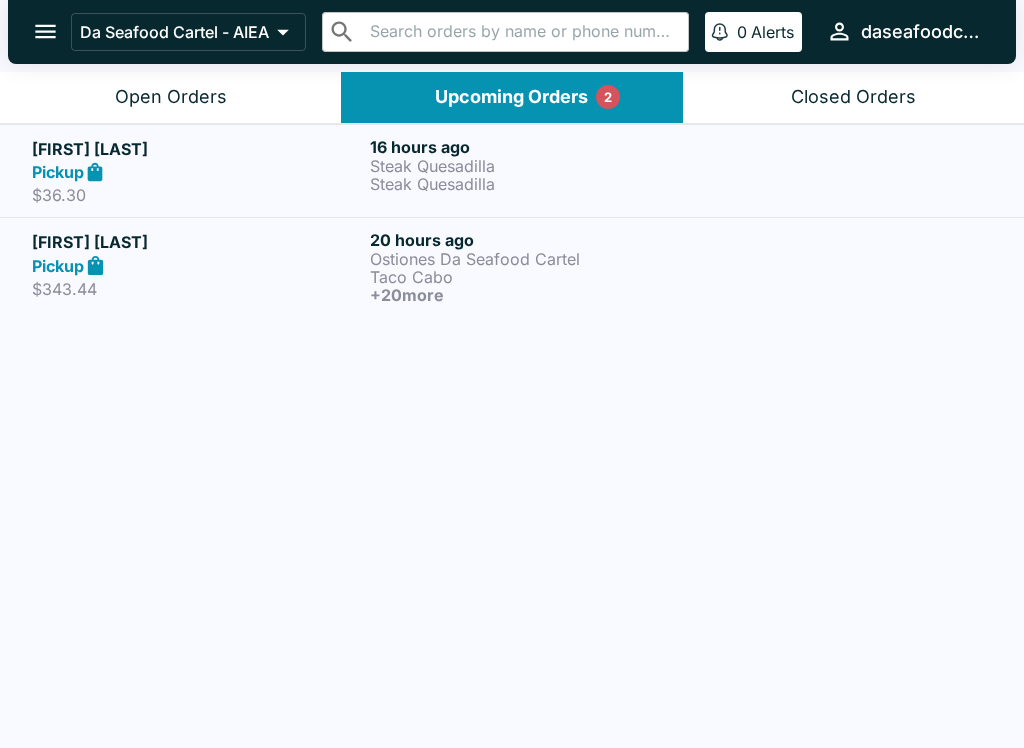 click on "Open Orders" at bounding box center [171, 97] 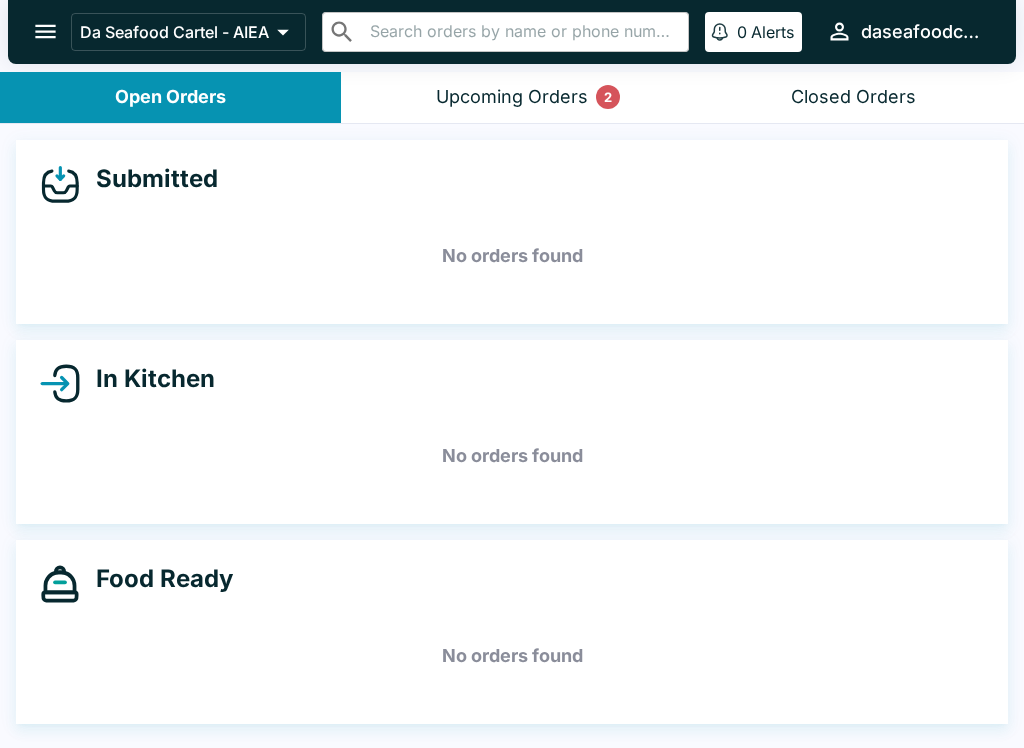 click on "Submitted No orders found In Kitchen No orders found Food Ready No orders found" at bounding box center (512, 438) 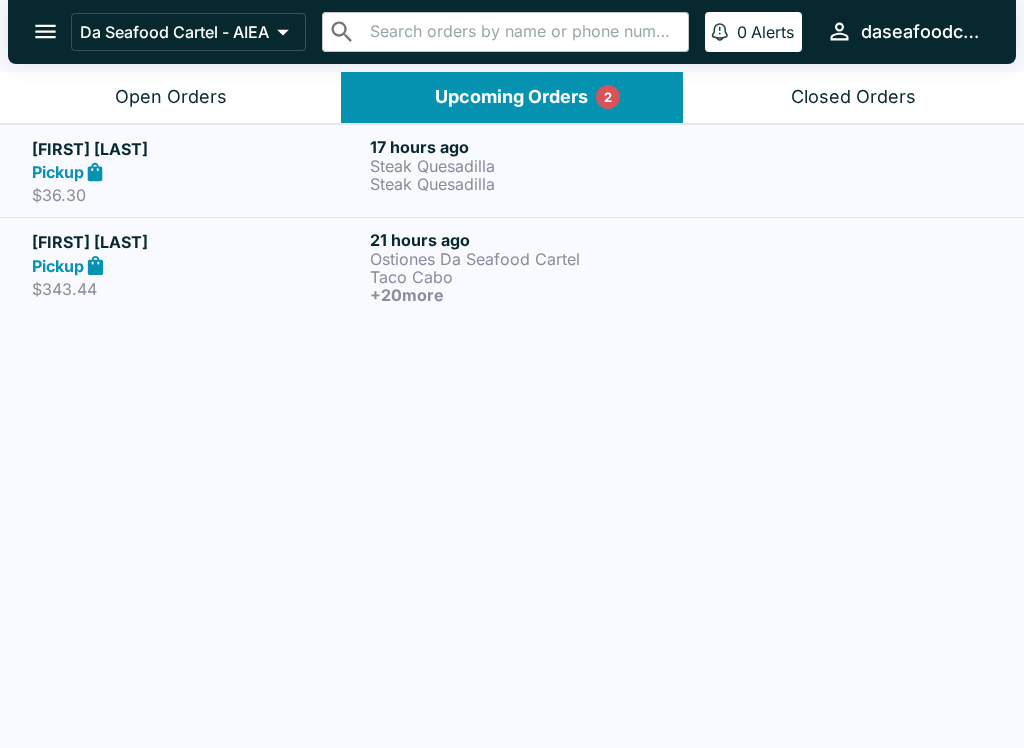 click on "Pickup" at bounding box center [197, 265] 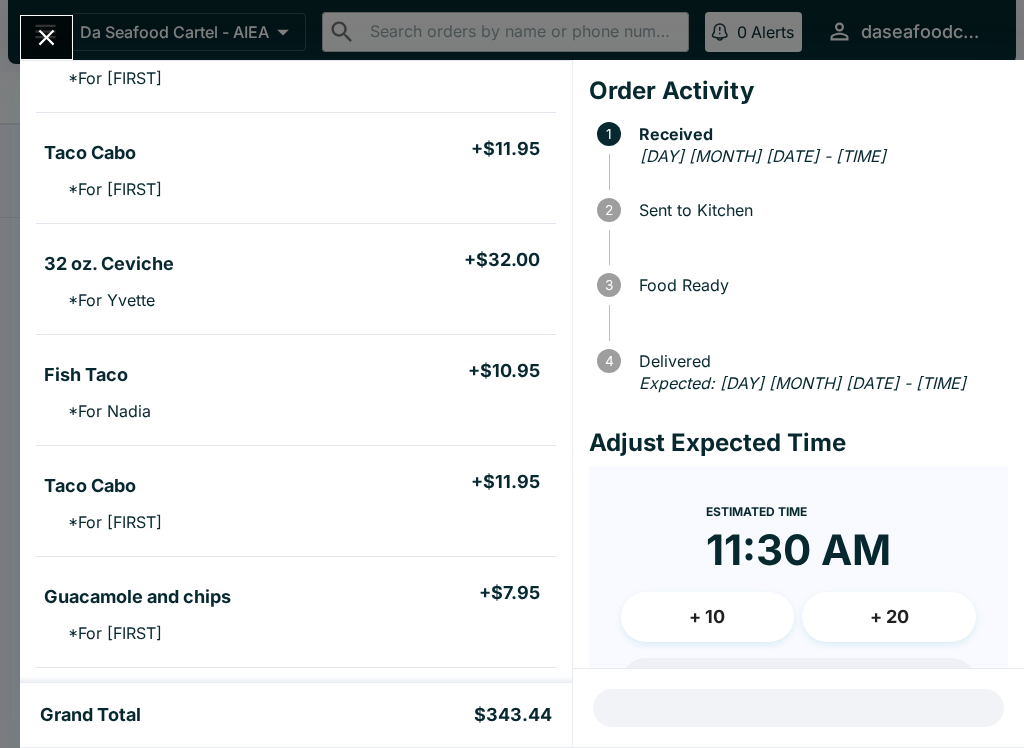 scroll, scrollTop: 455, scrollLeft: 0, axis: vertical 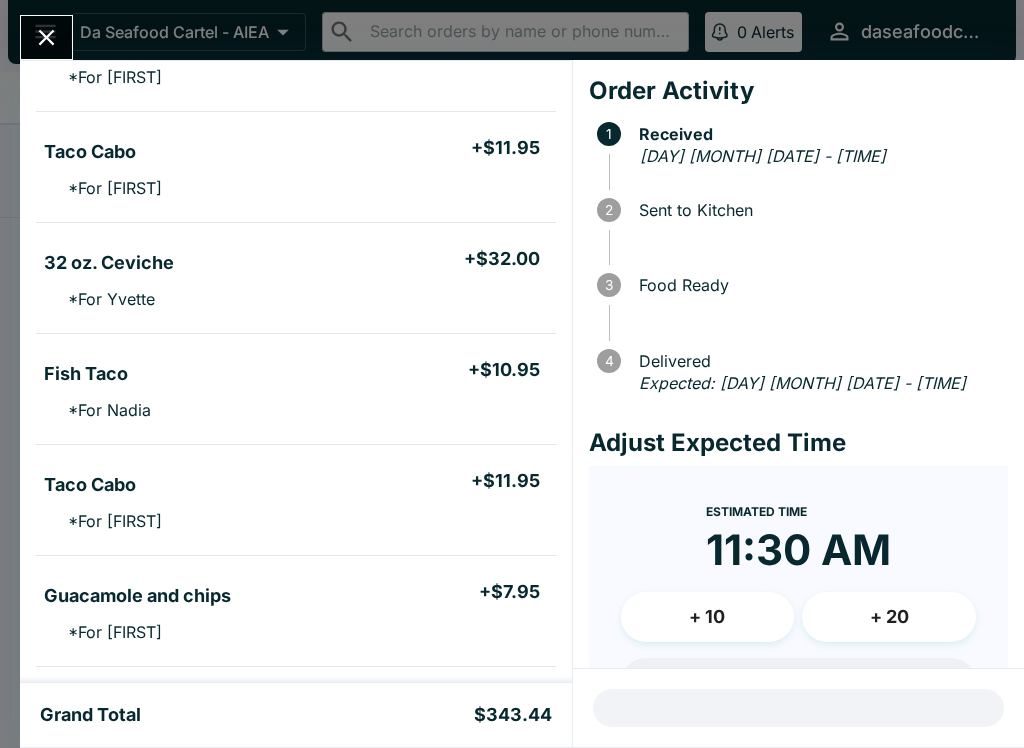 click at bounding box center [46, 37] 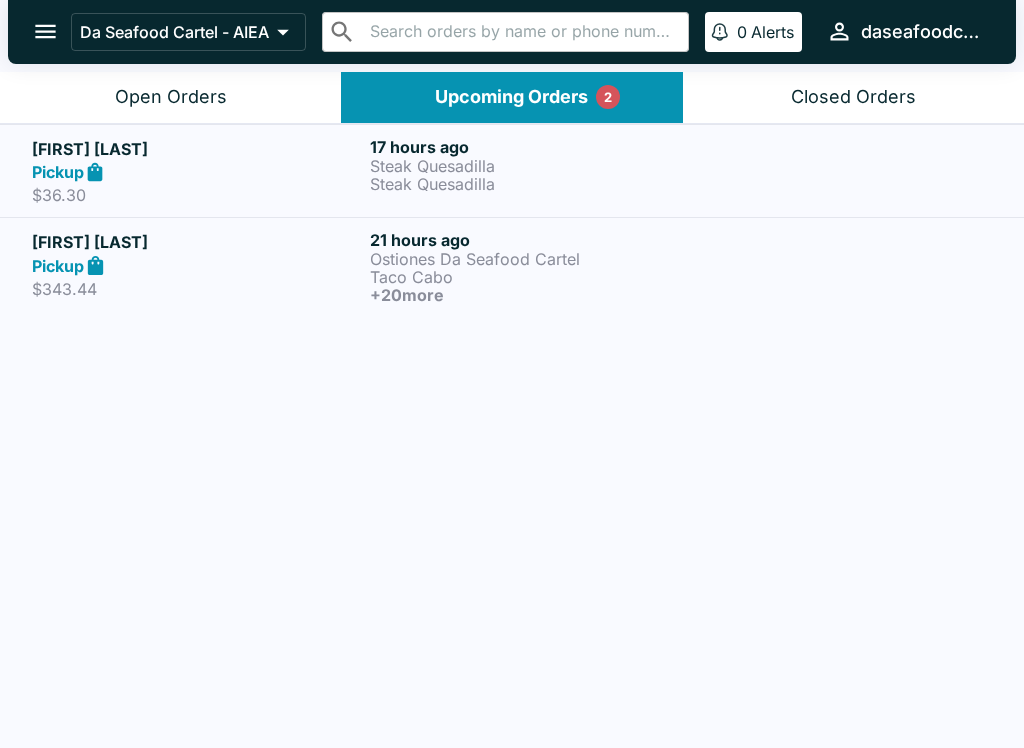 click on "Steak Quesadilla" at bounding box center [535, 166] 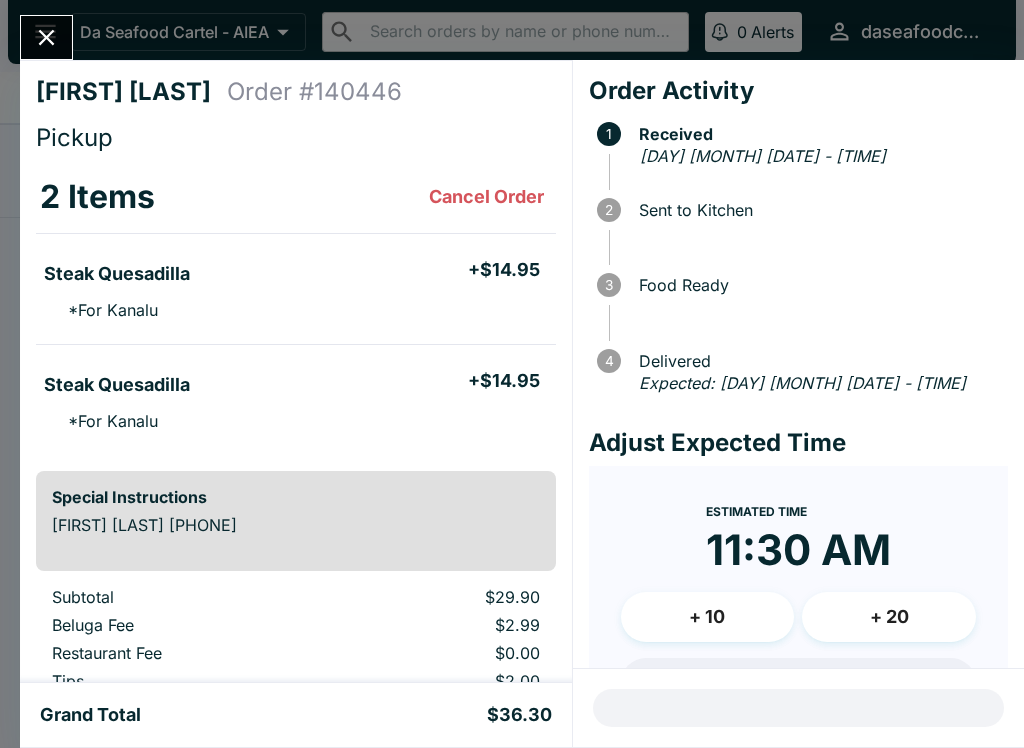 click 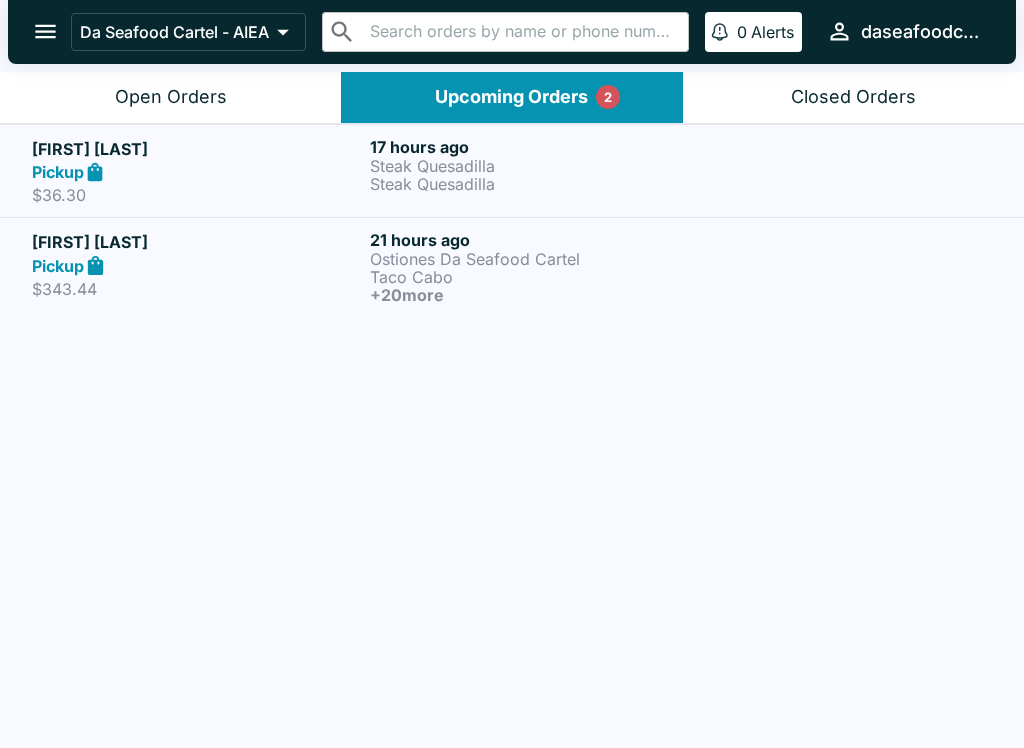 click on "Open Orders" at bounding box center (171, 97) 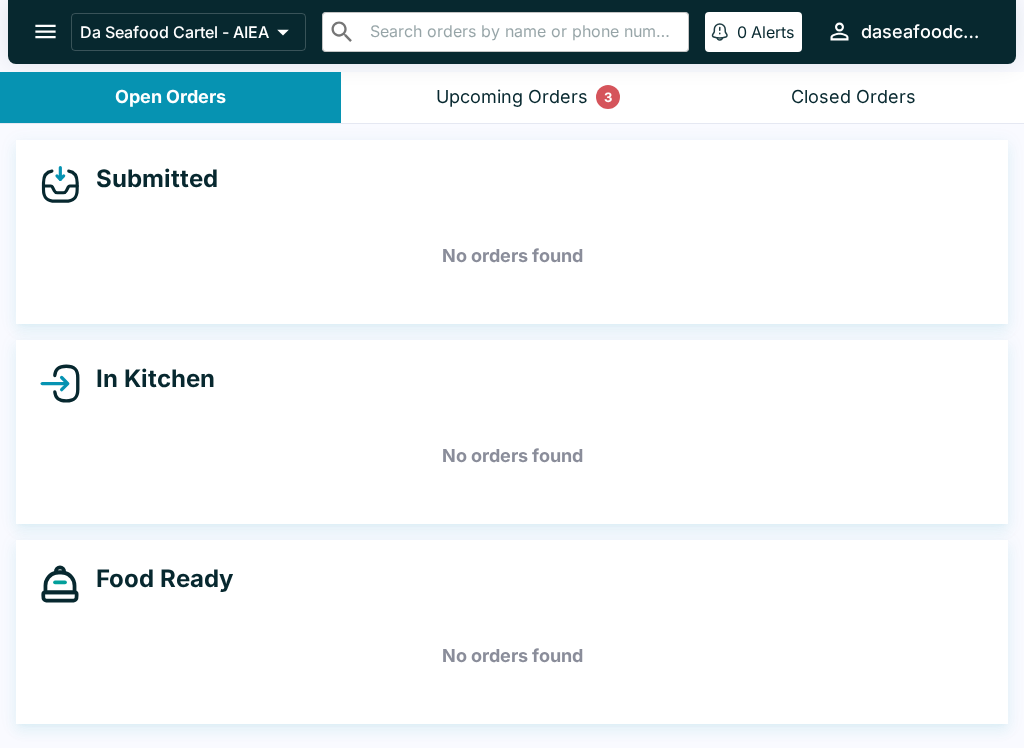 click on "Upcoming Orders 3" at bounding box center (512, 97) 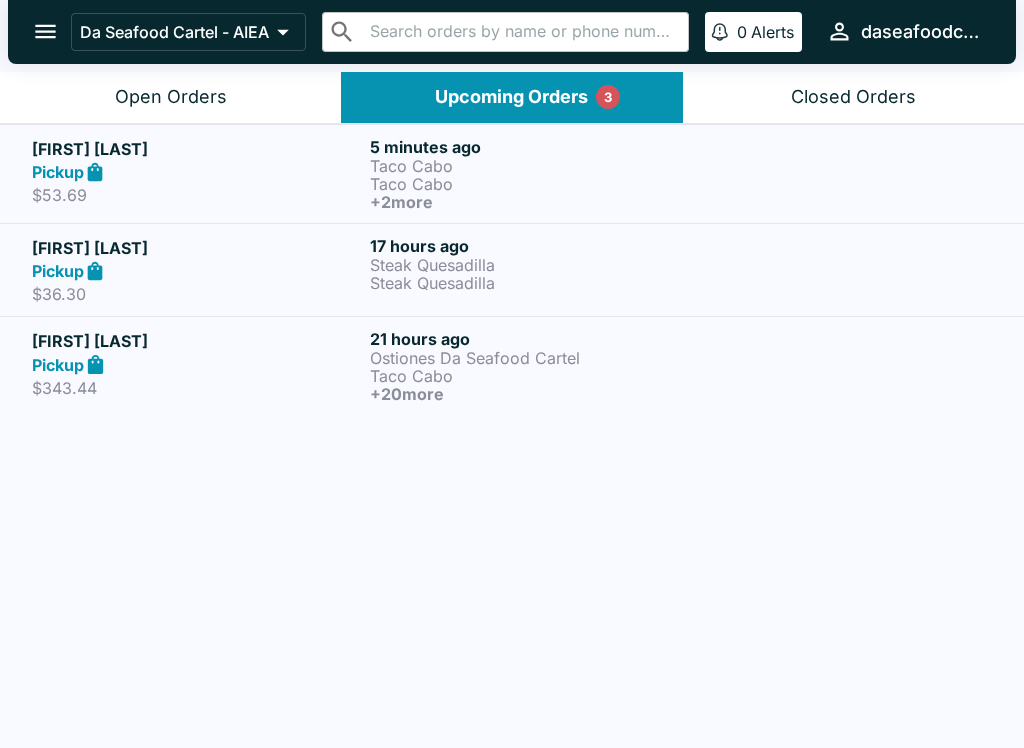 click on "Taco Cabo" at bounding box center [535, 166] 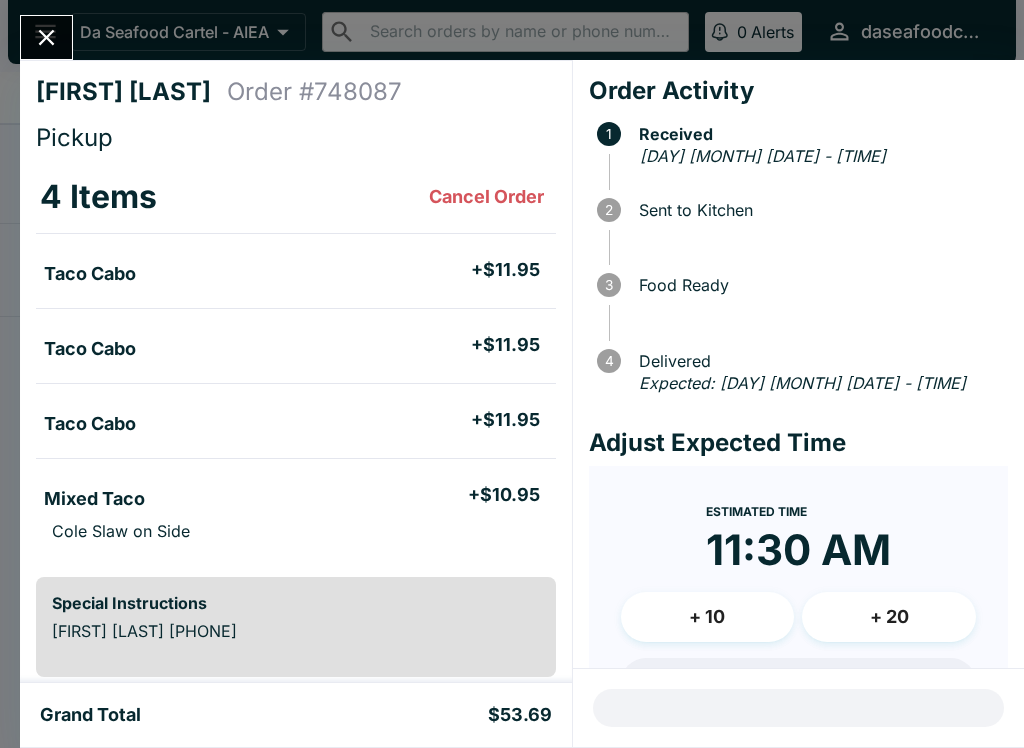 click 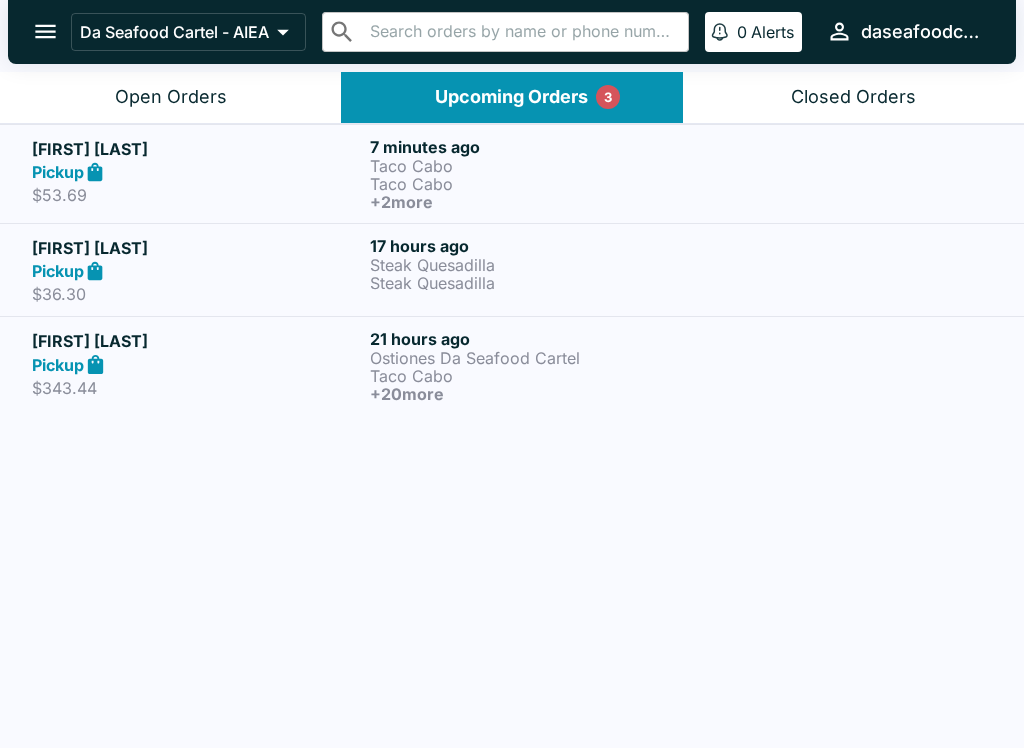 click on "Open Orders" at bounding box center (170, 97) 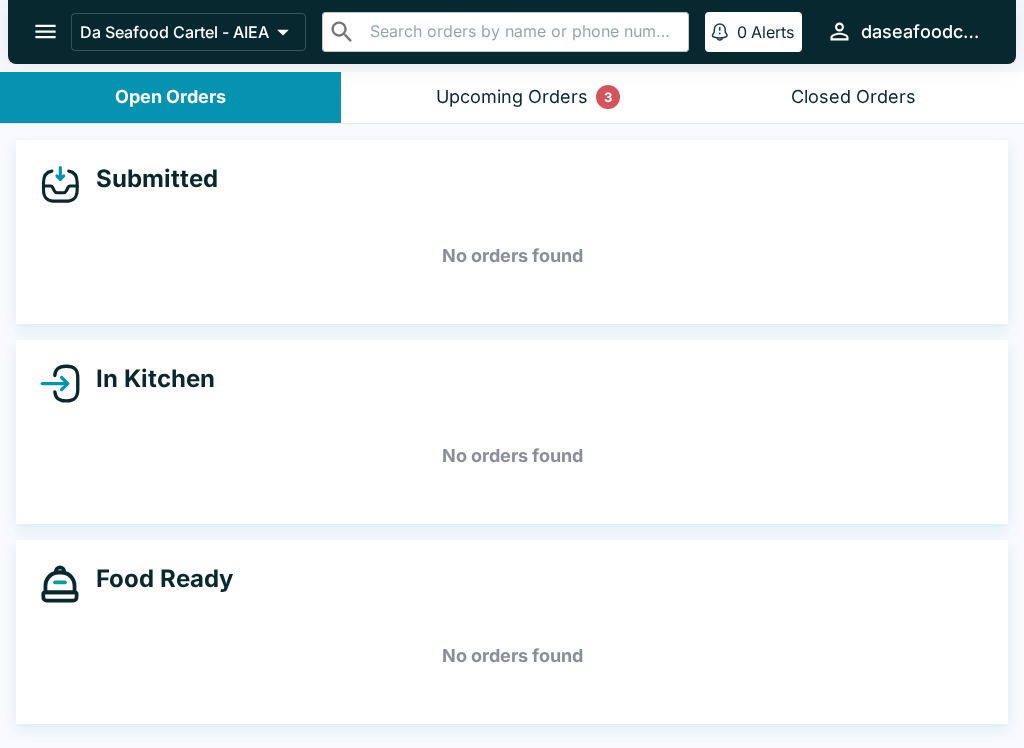 click on "Upcoming Orders 3" at bounding box center (512, 97) 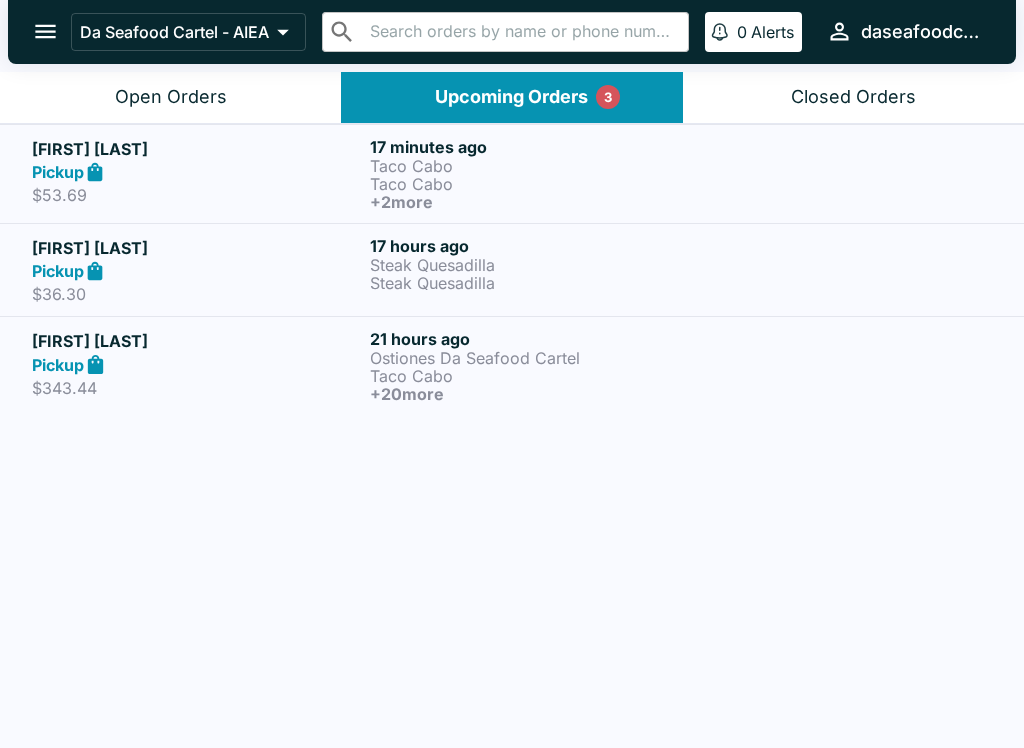 click on "Open Orders" at bounding box center (171, 97) 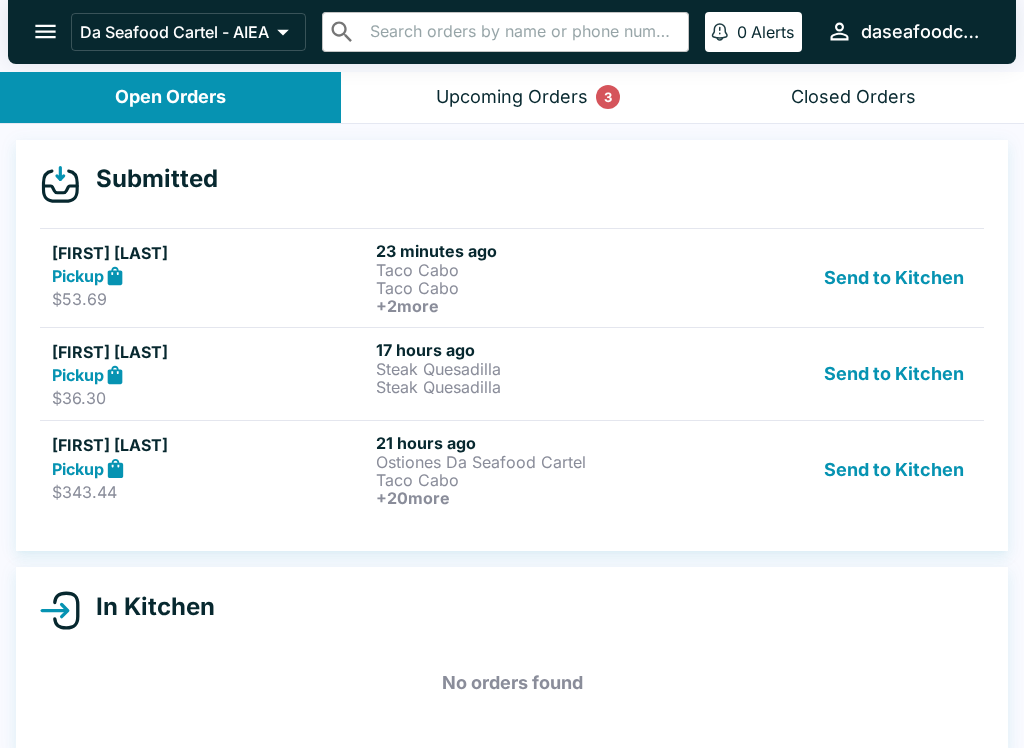 click on "Send to Kitchen" at bounding box center [894, 278] 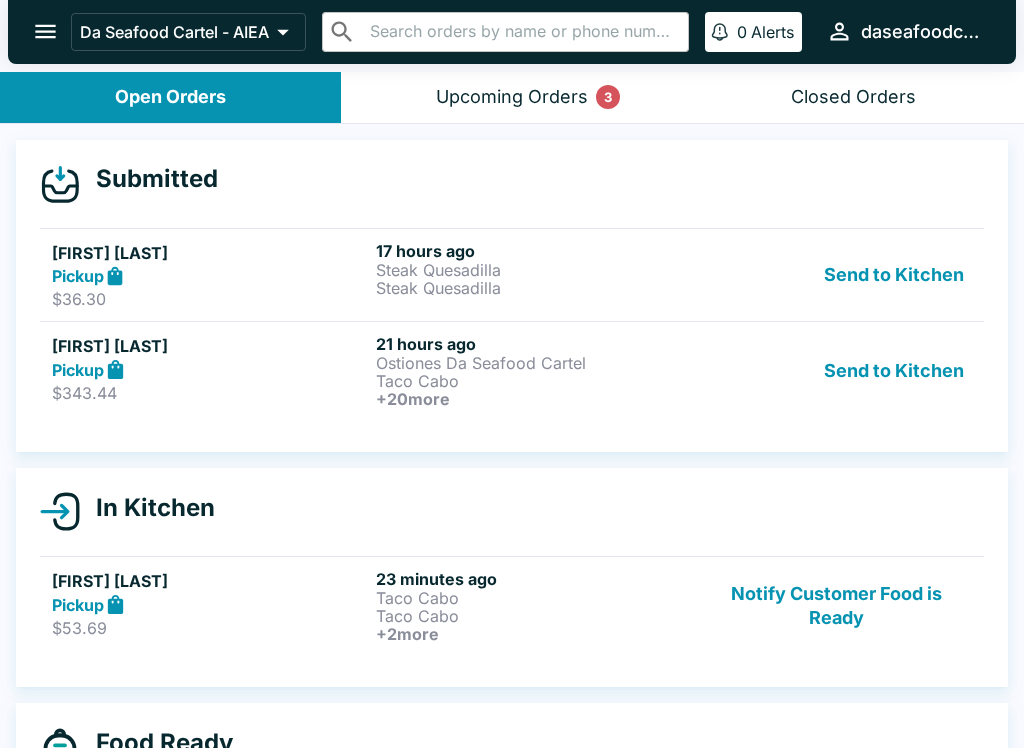 click on "Send to Kitchen" at bounding box center (894, 275) 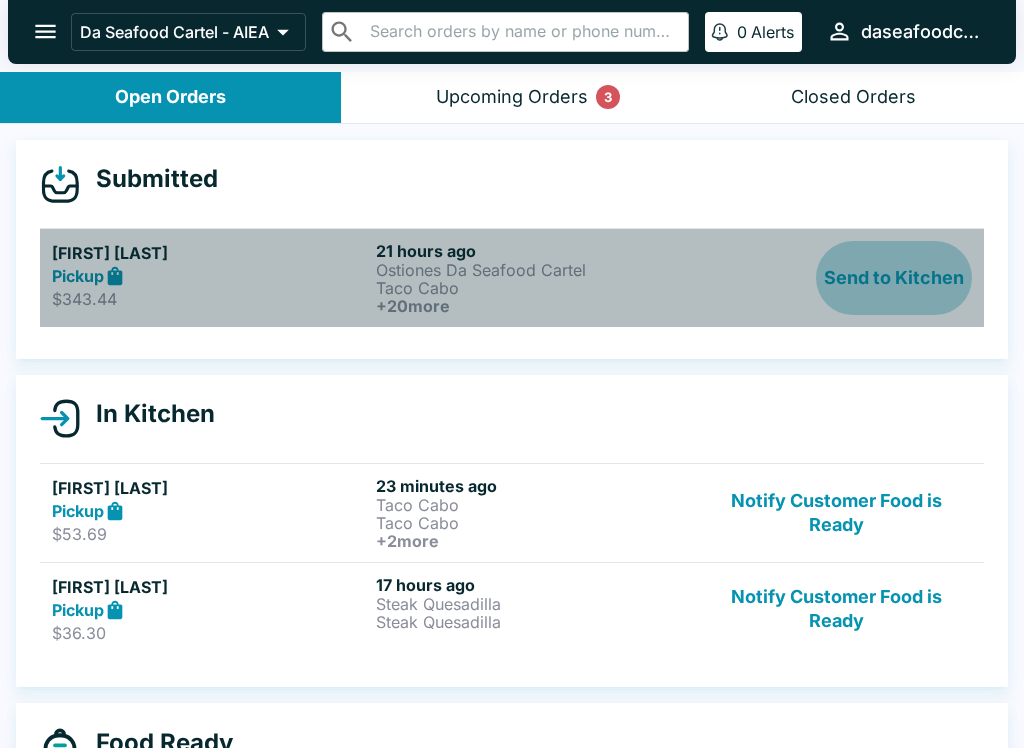 click on "Send to Kitchen" at bounding box center (894, 278) 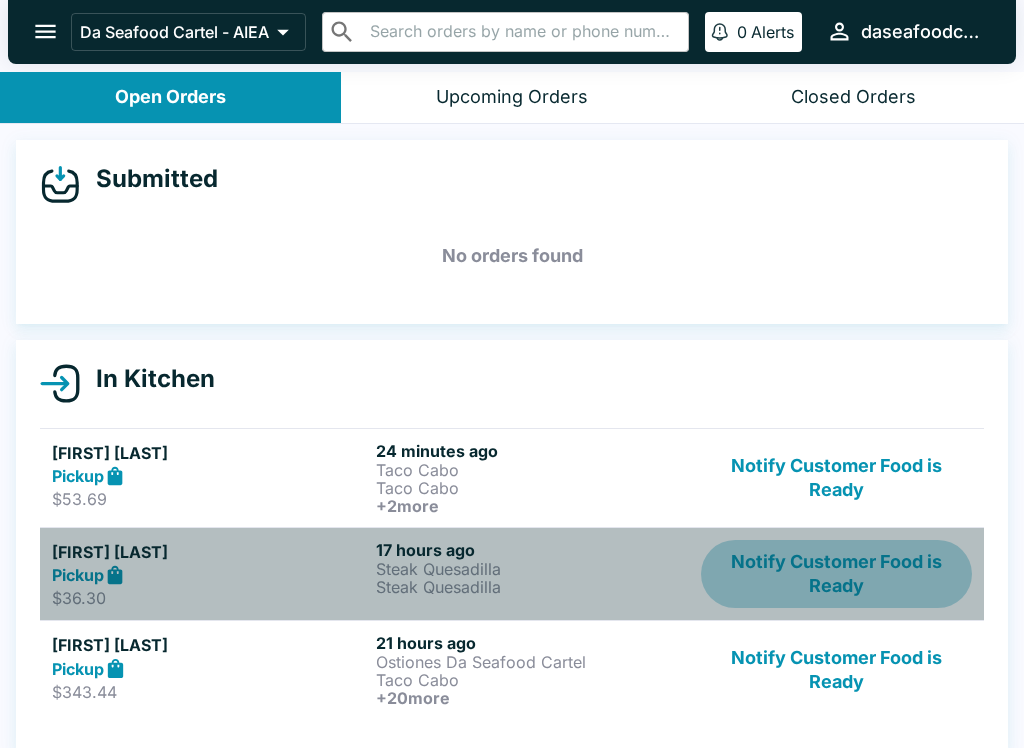 click on "Notify Customer Food is Ready" at bounding box center (836, 574) 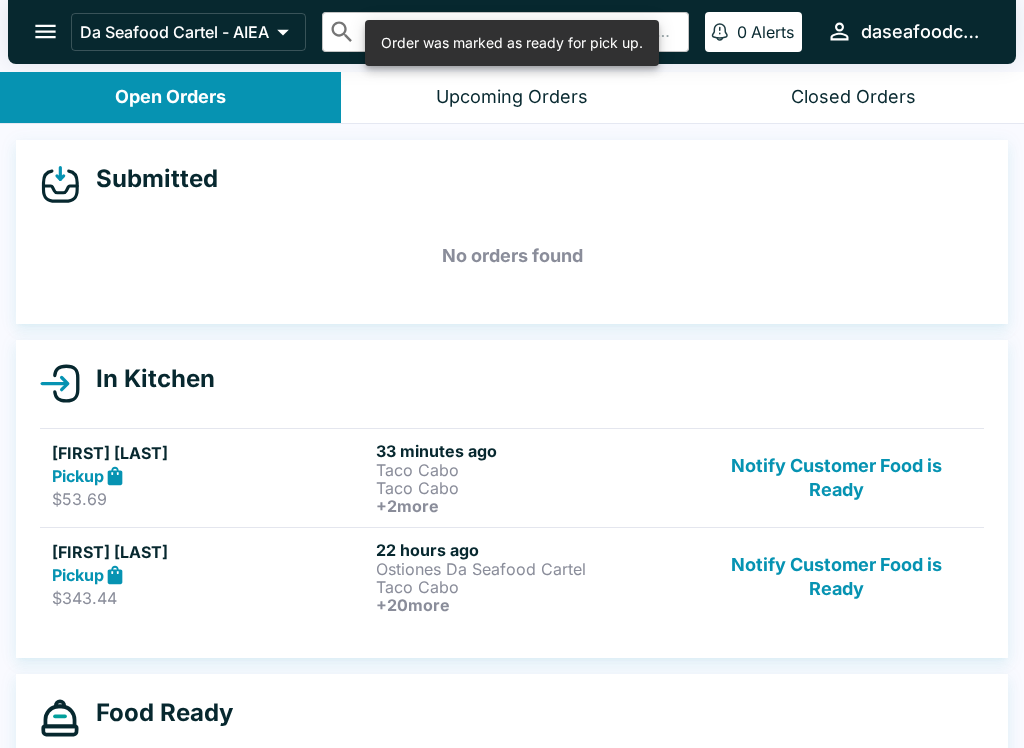 click on "Notify Customer Food is Ready" at bounding box center [836, 577] 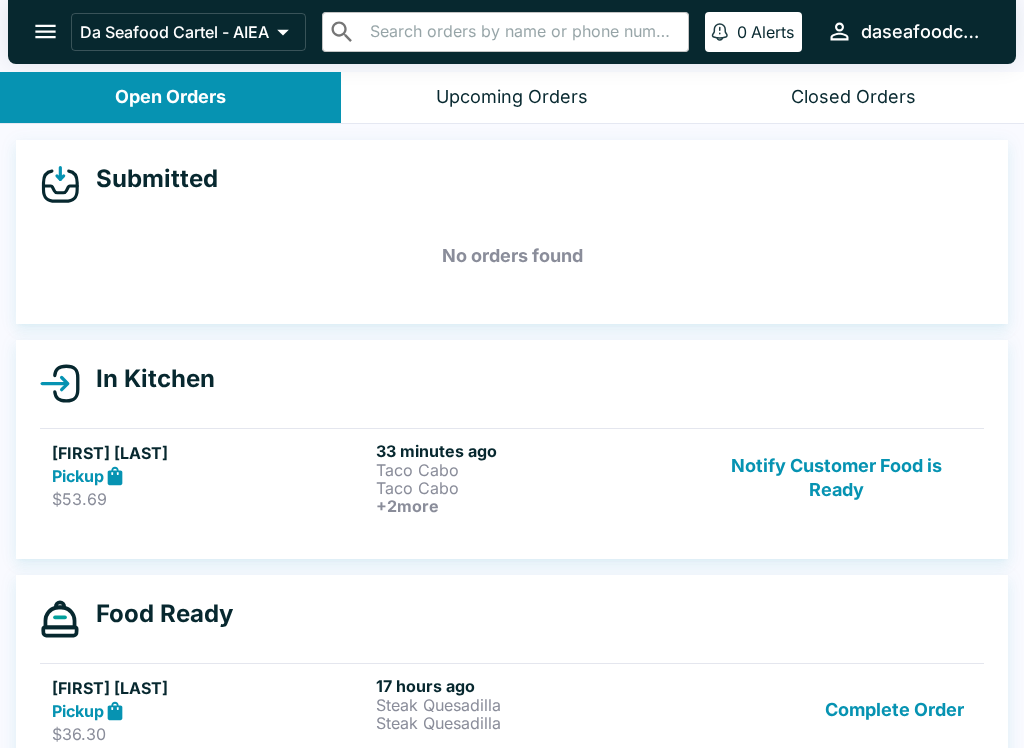 click on "Notify Customer Food is Ready" at bounding box center (836, 478) 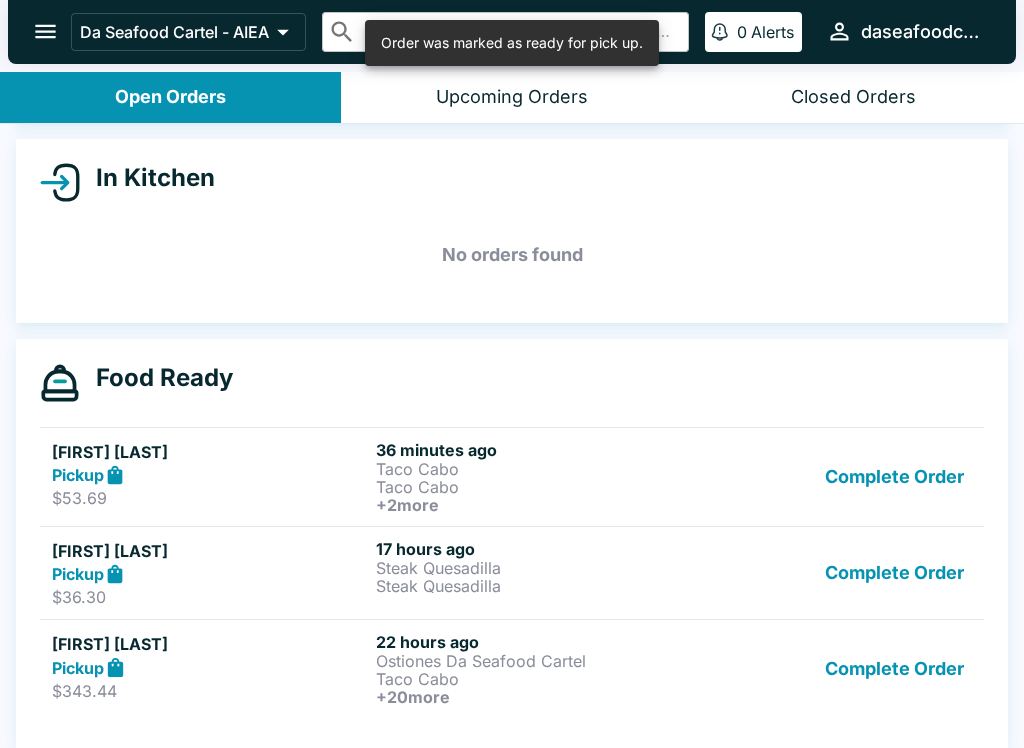 scroll, scrollTop: 197, scrollLeft: 0, axis: vertical 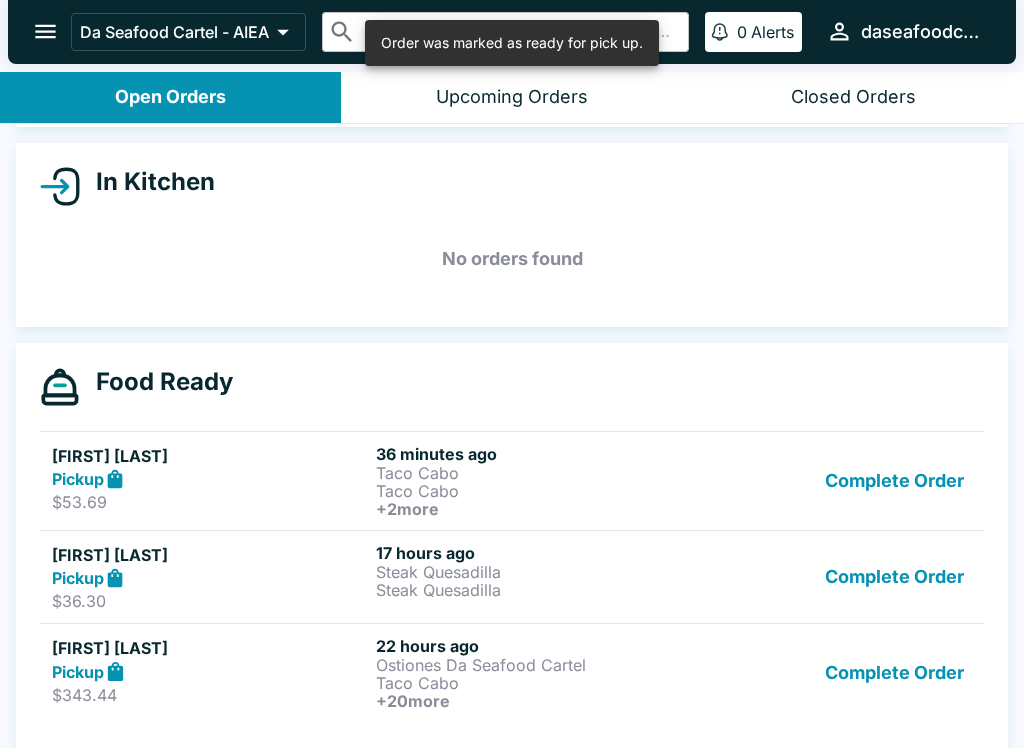 click on "Taco Cabo" at bounding box center (534, 473) 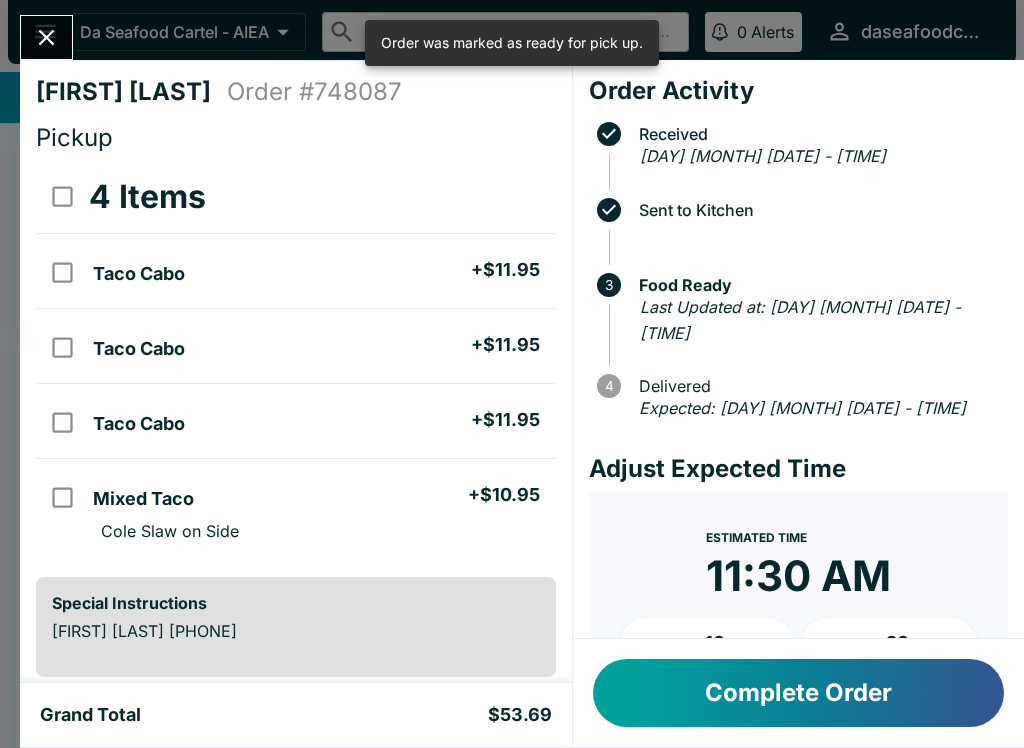 click on "Complete Order" at bounding box center (798, 693) 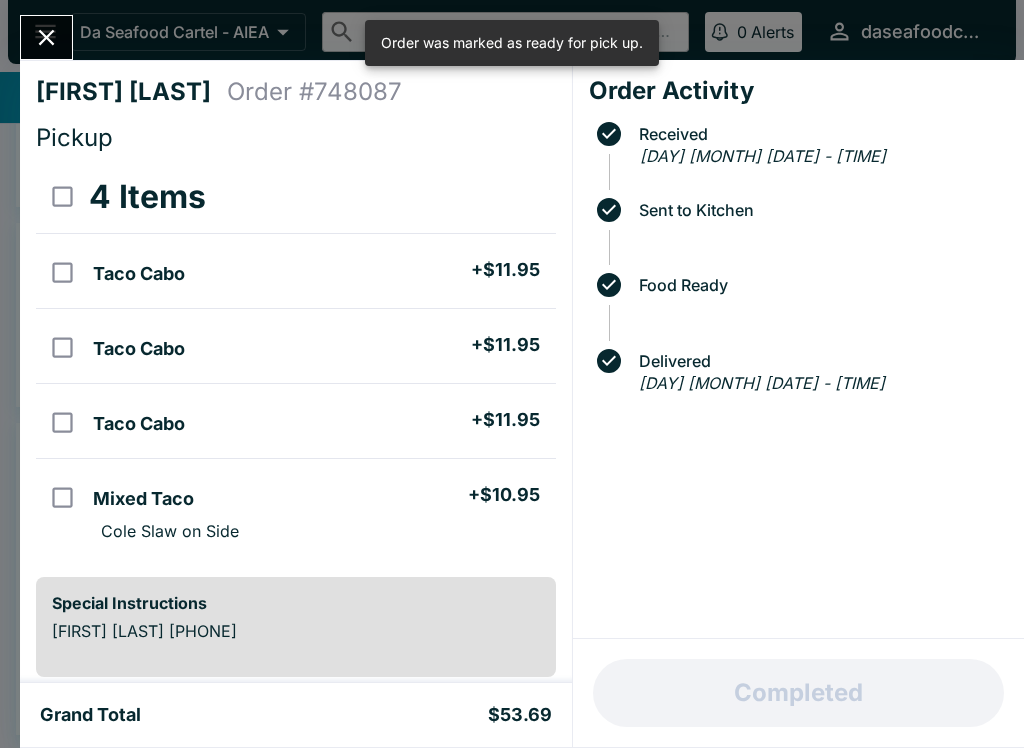 scroll, scrollTop: 117, scrollLeft: 0, axis: vertical 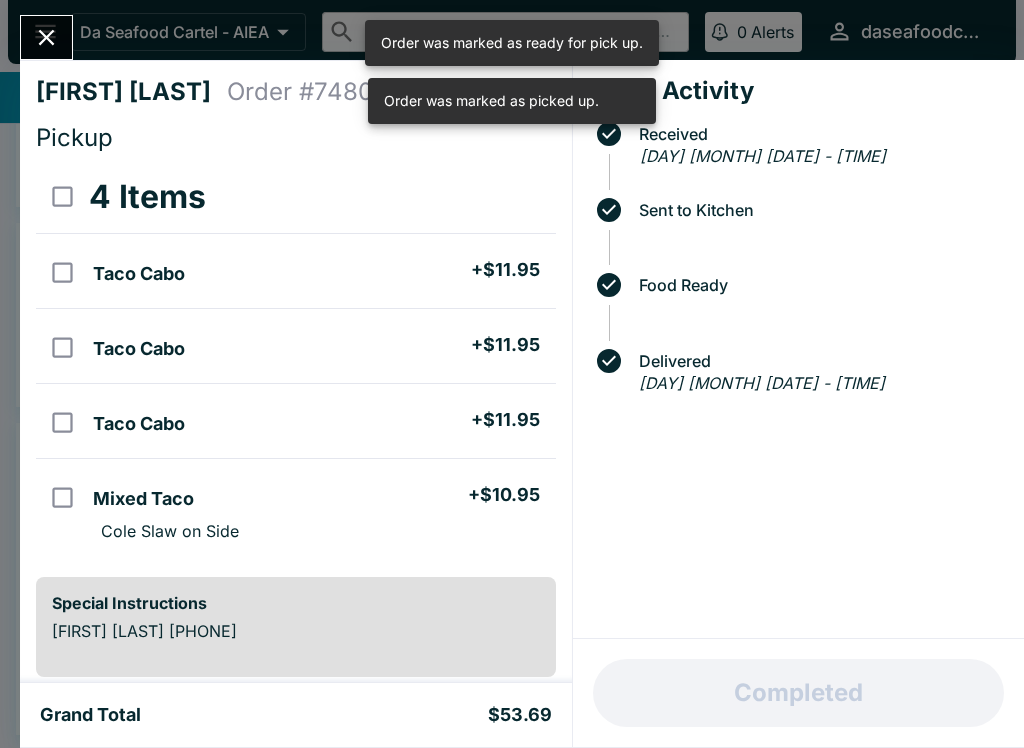 click 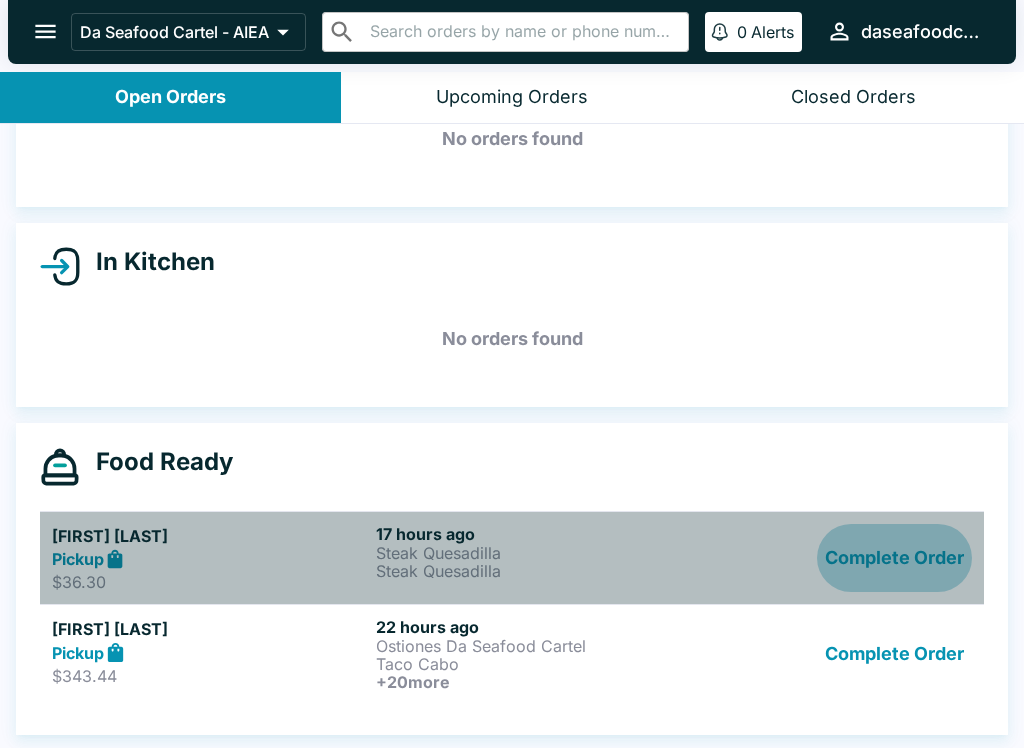 click on "Complete Order" at bounding box center [894, 558] 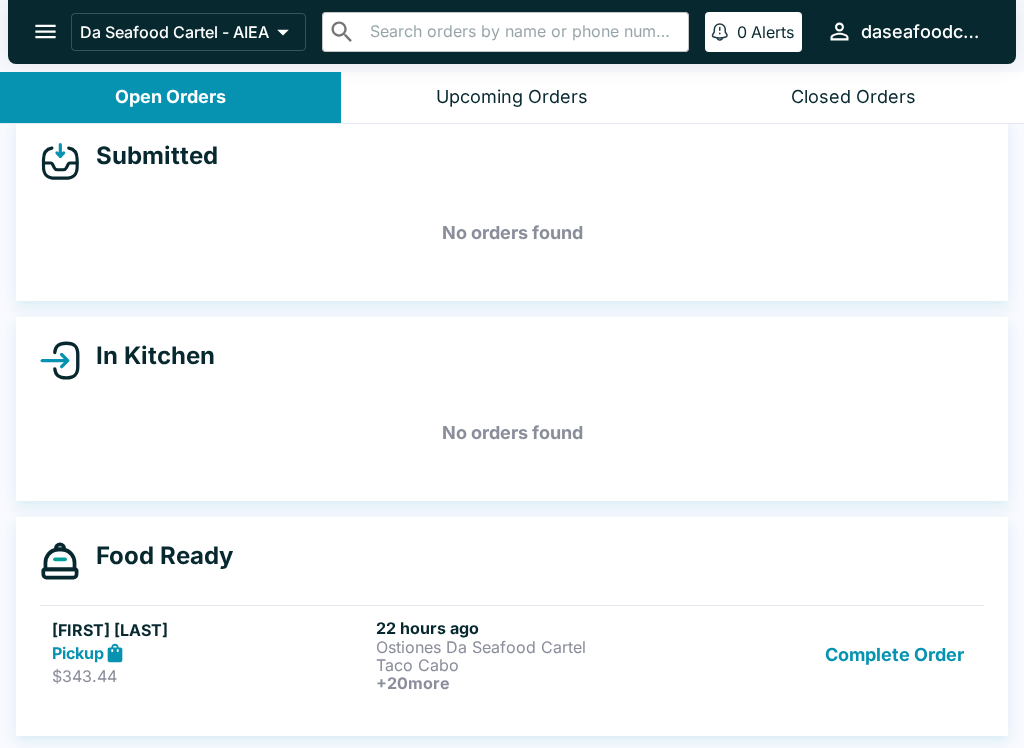scroll, scrollTop: 23, scrollLeft: 0, axis: vertical 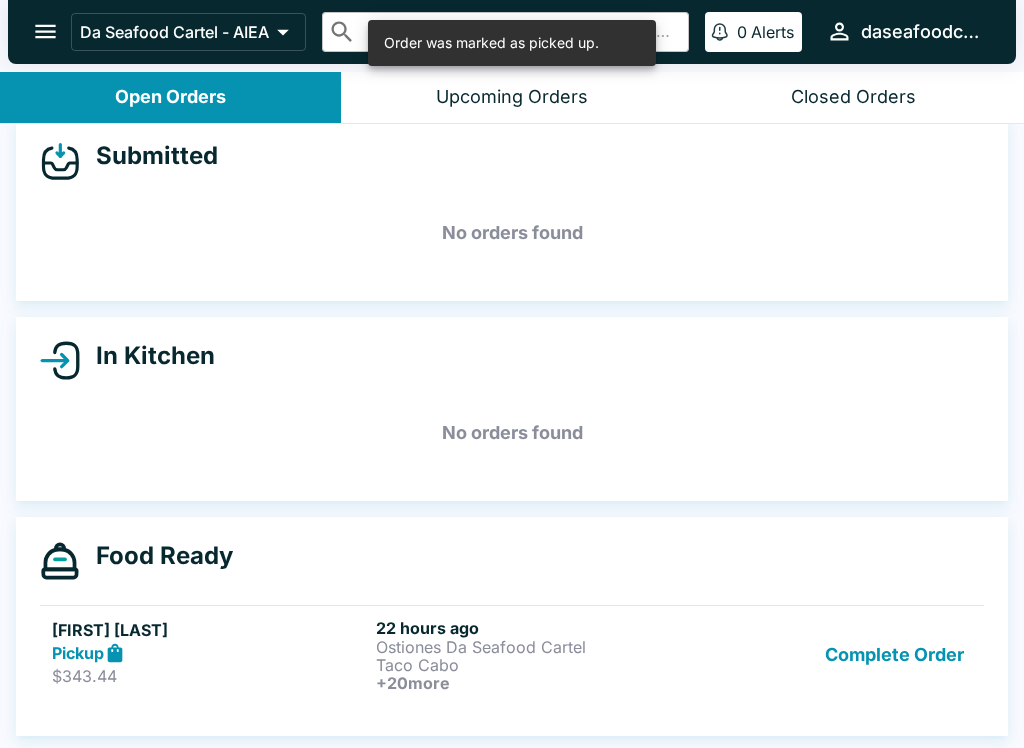click on "Complete Order" at bounding box center (894, 655) 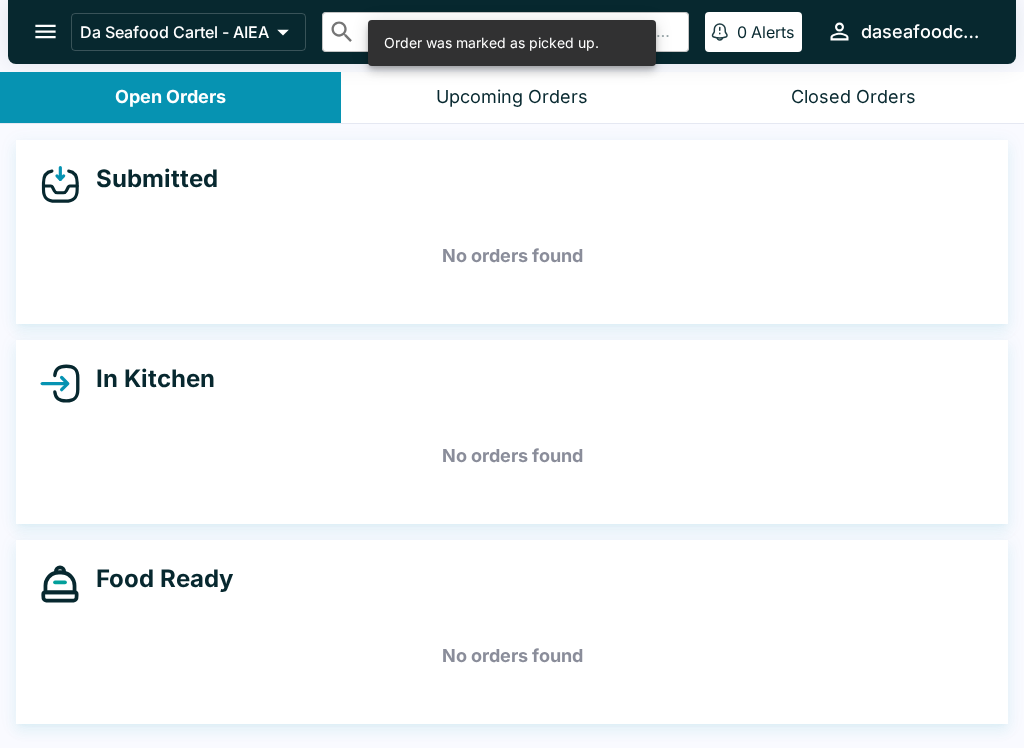 scroll, scrollTop: 0, scrollLeft: 0, axis: both 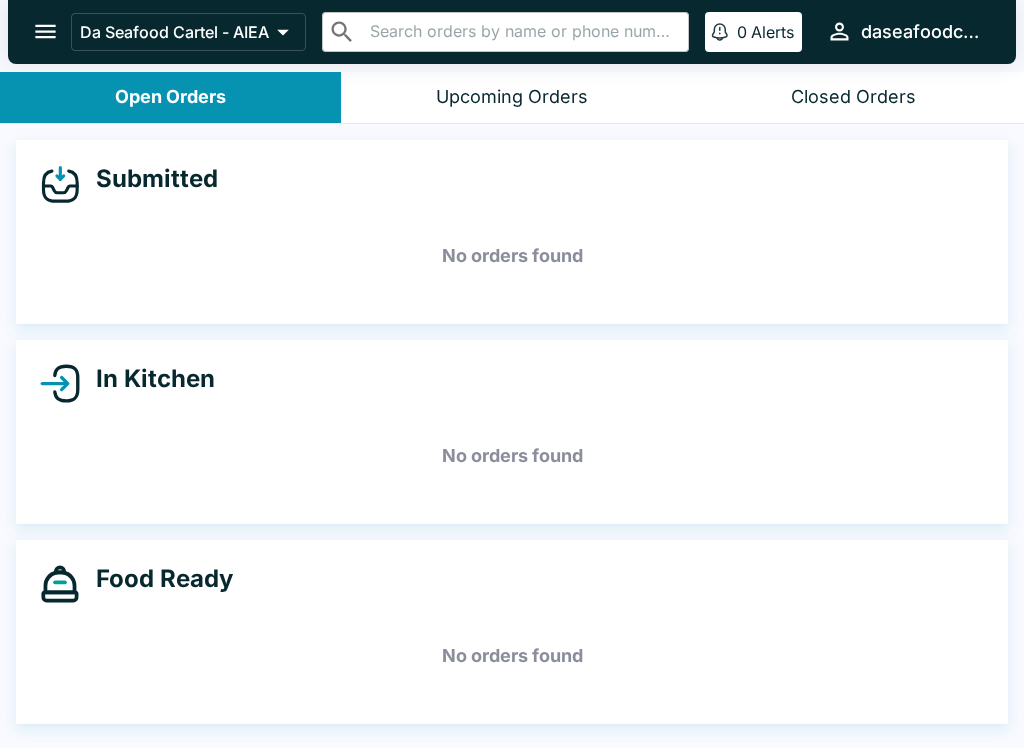click 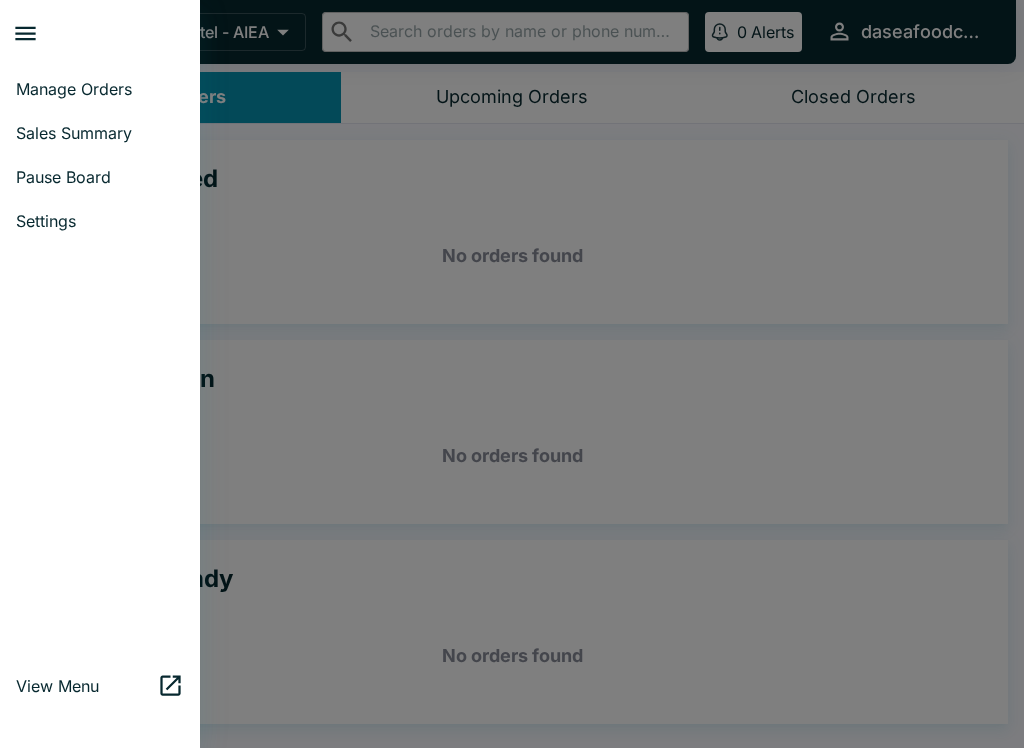 click on "Sales Summary" at bounding box center [100, 133] 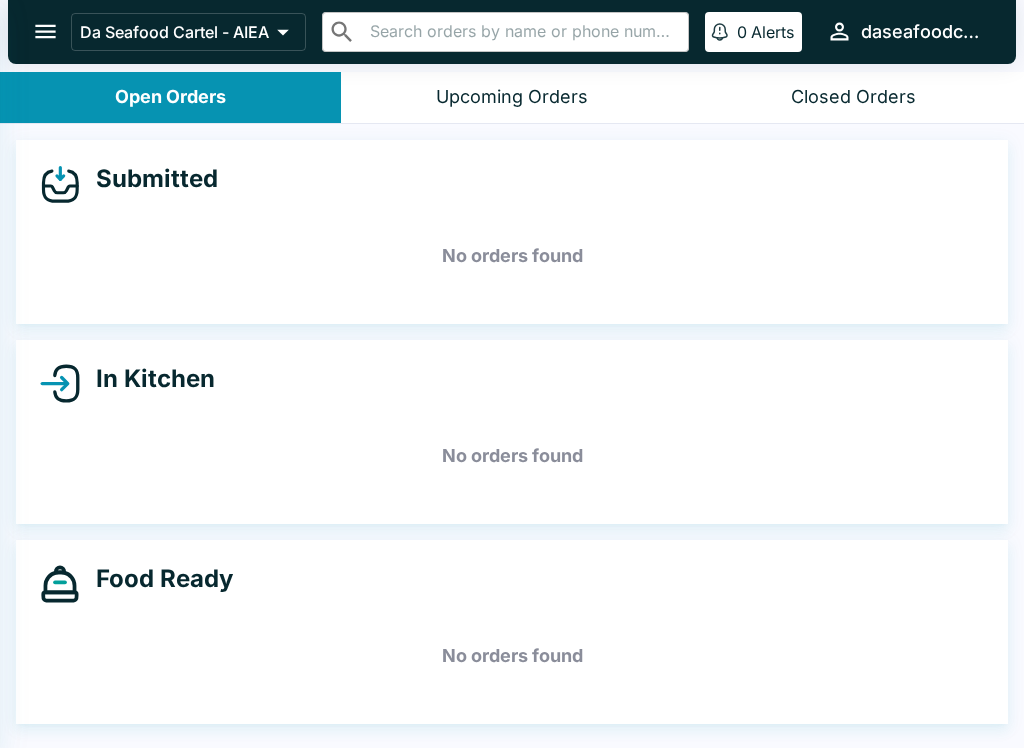 select on "03:00" 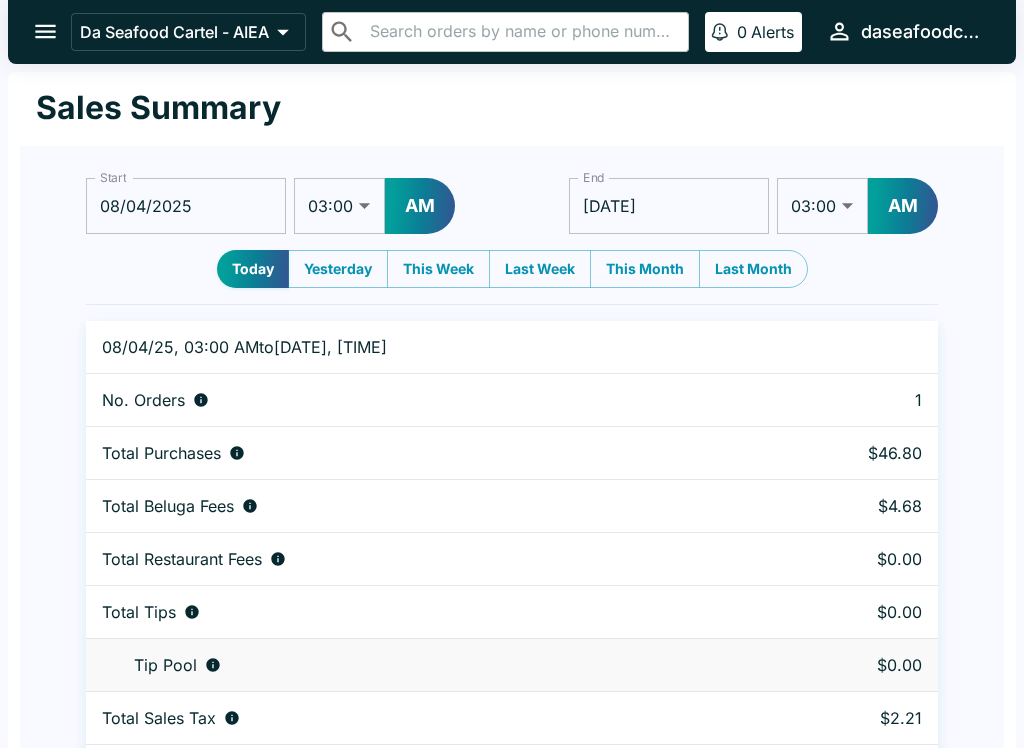 click on "Yesterday" at bounding box center [338, 269] 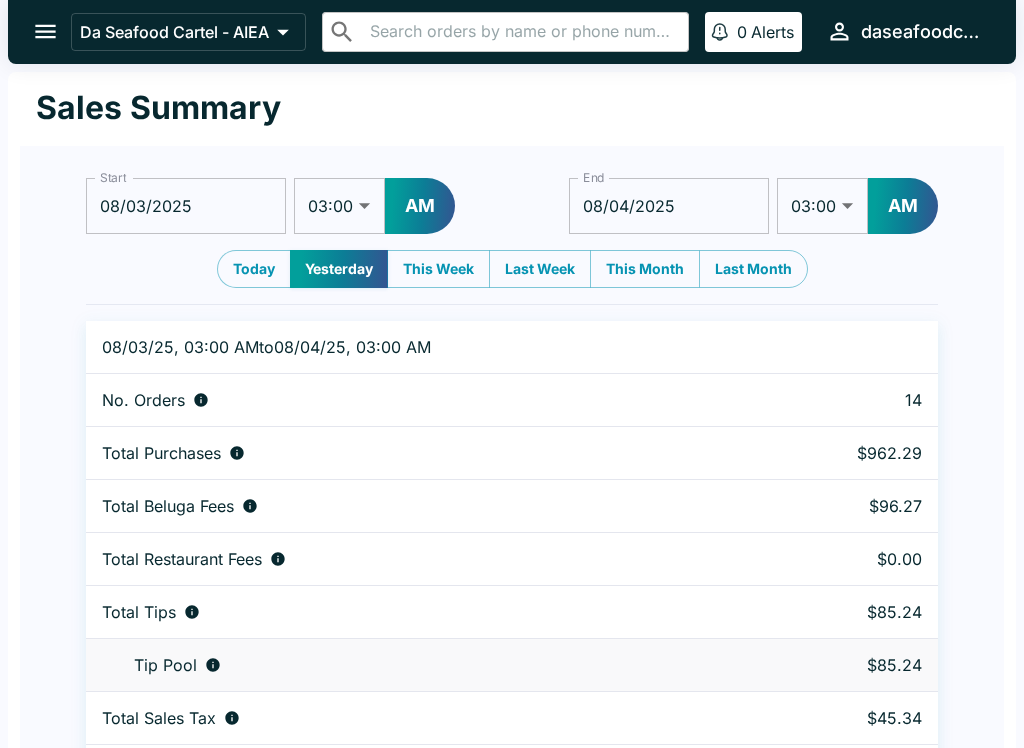 click on "Today" at bounding box center [254, 269] 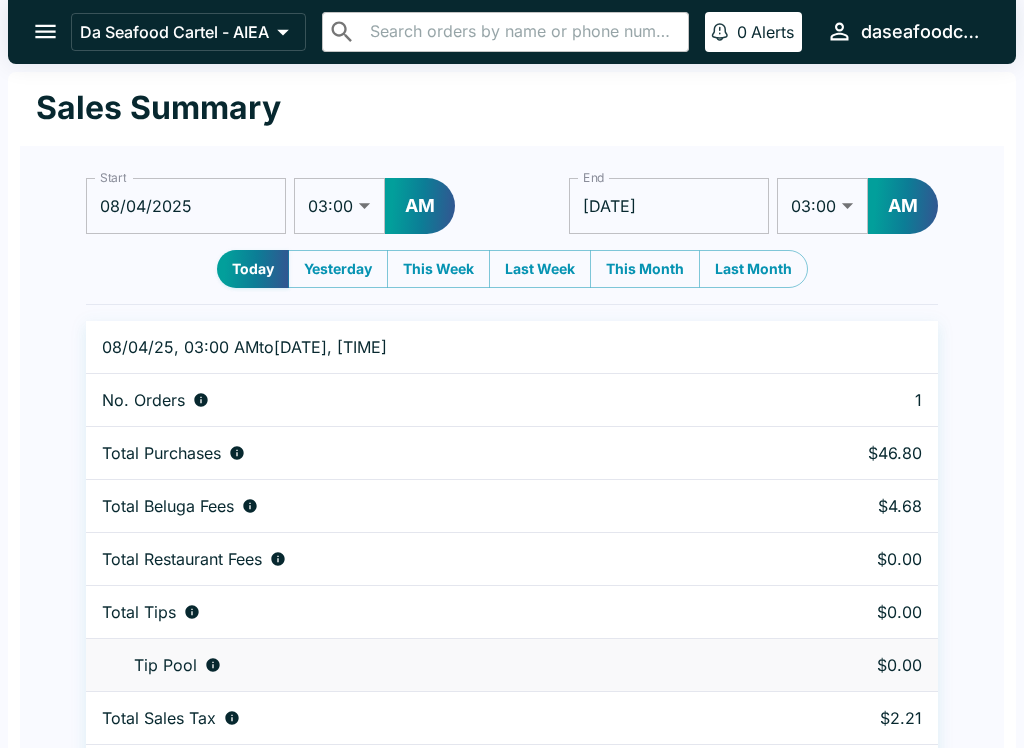 click 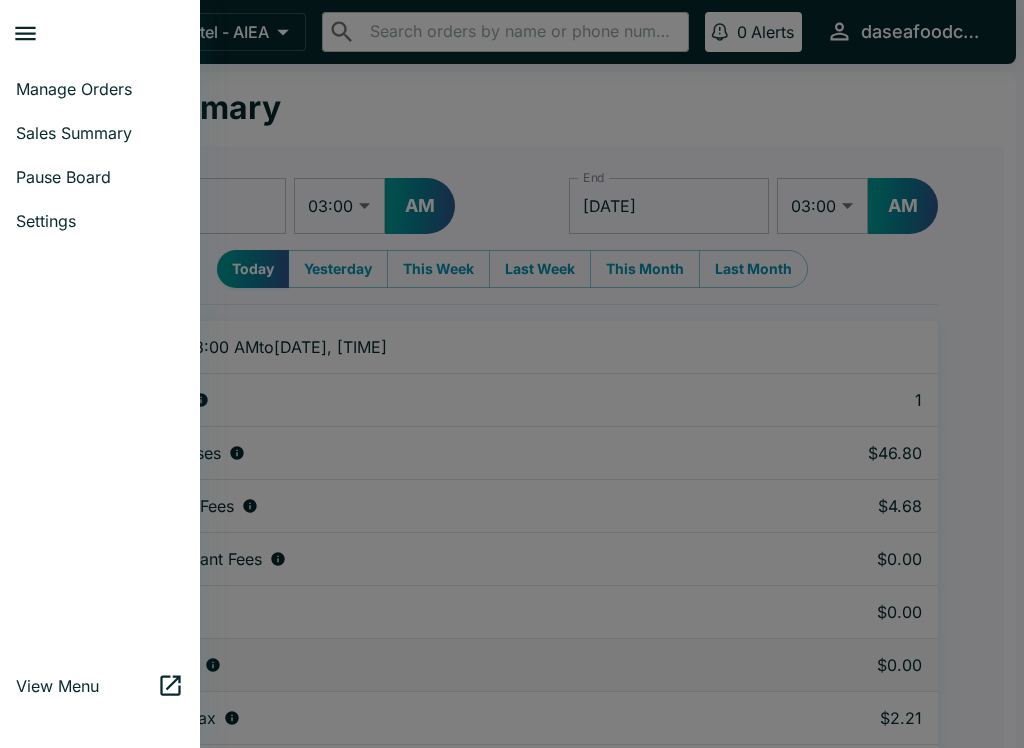 click on "Manage Orders" at bounding box center [100, 89] 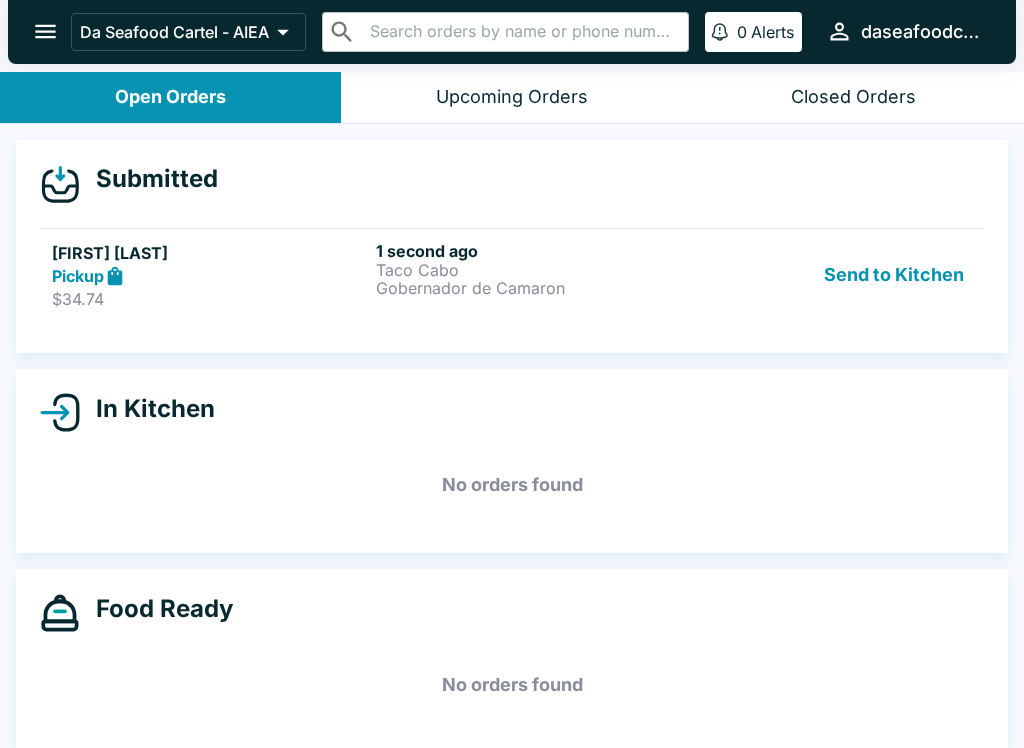 click on "Send to Kitchen" at bounding box center [894, 275] 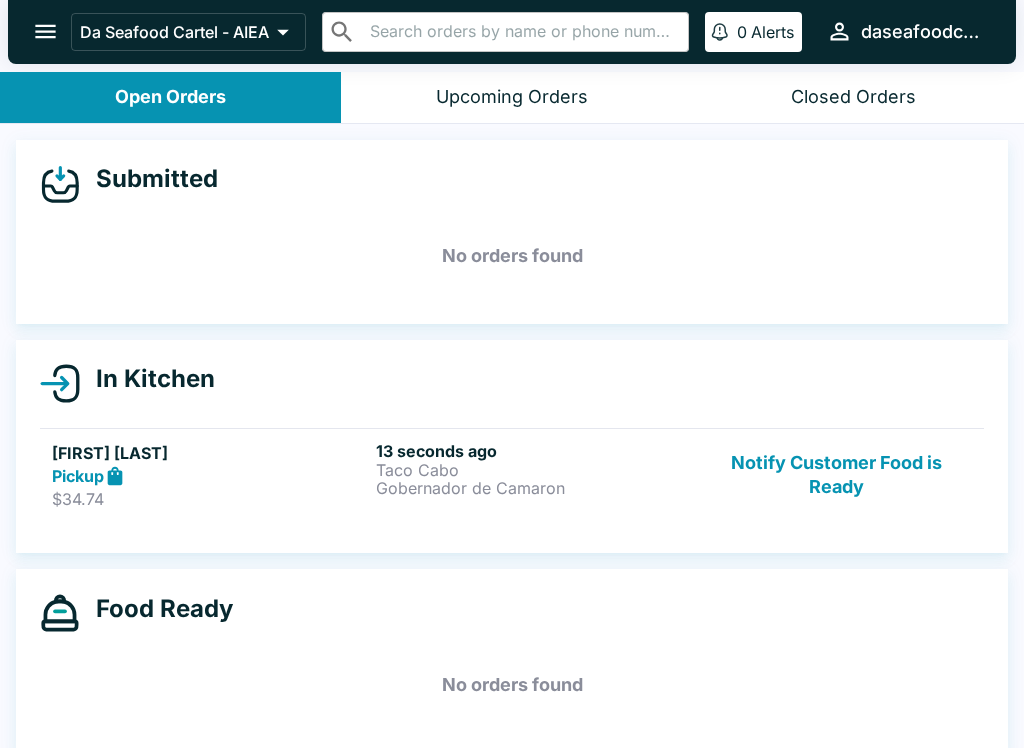 click on "Pickup" at bounding box center [210, 476] 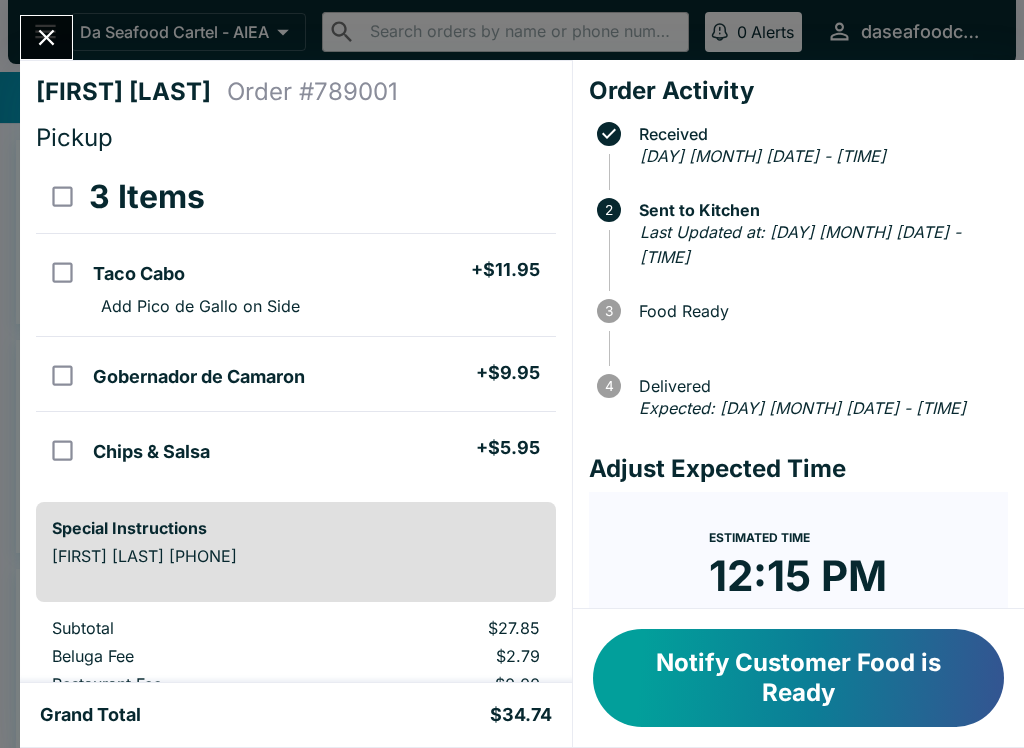 click 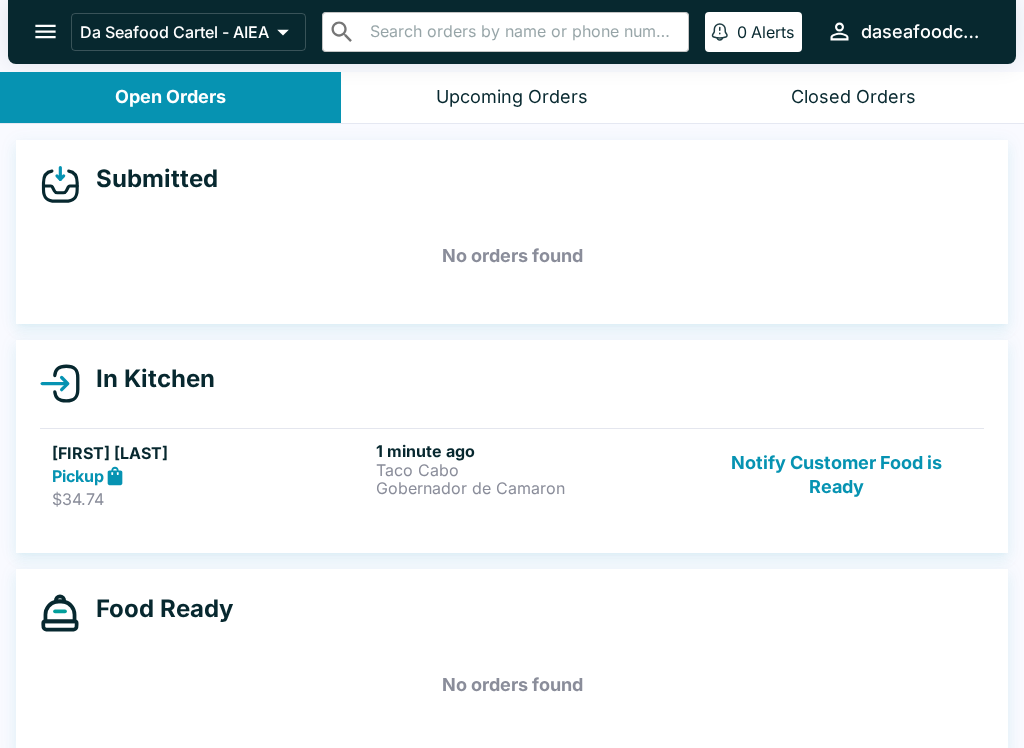 click on "Notify Customer Food is Ready" at bounding box center (836, 475) 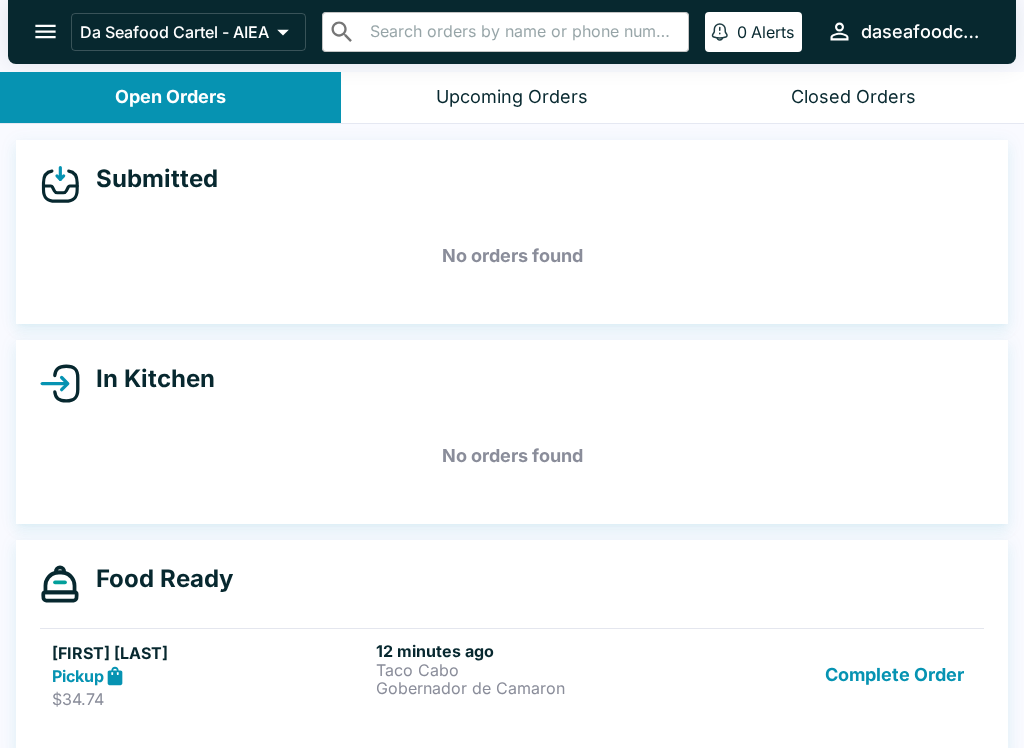 click on "Complete Order" at bounding box center (894, 675) 